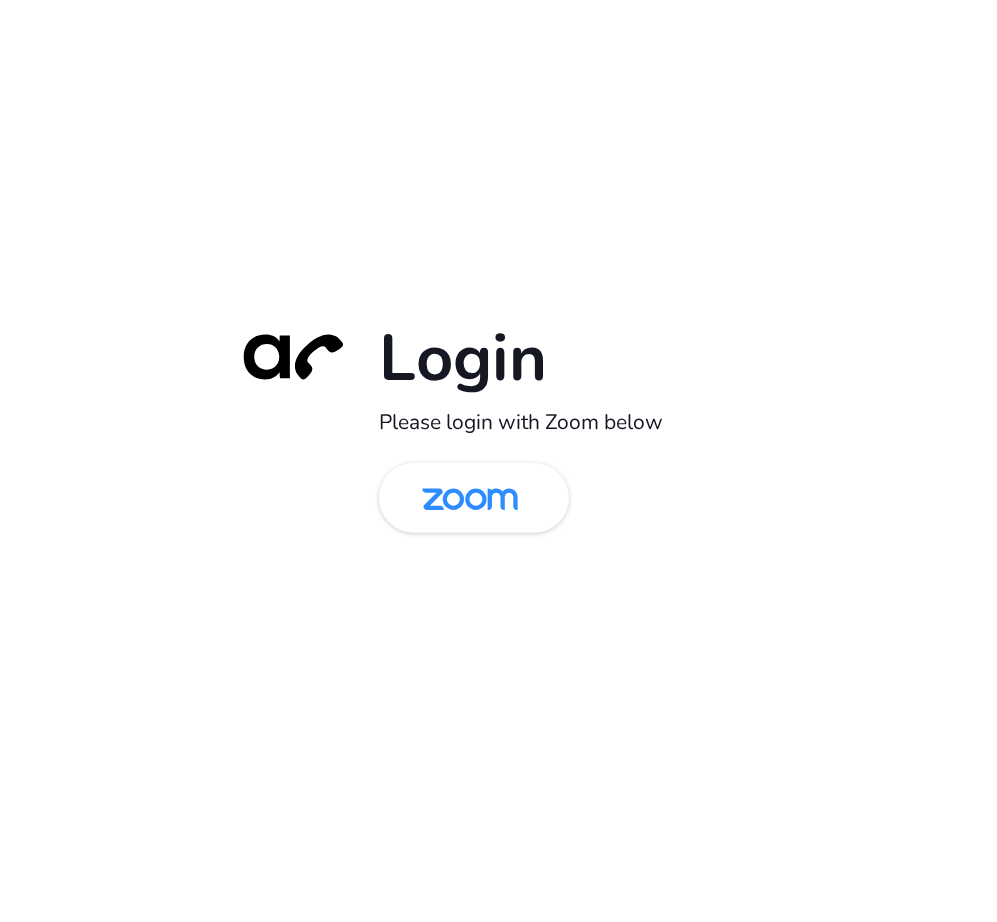 scroll, scrollTop: 0, scrollLeft: 0, axis: both 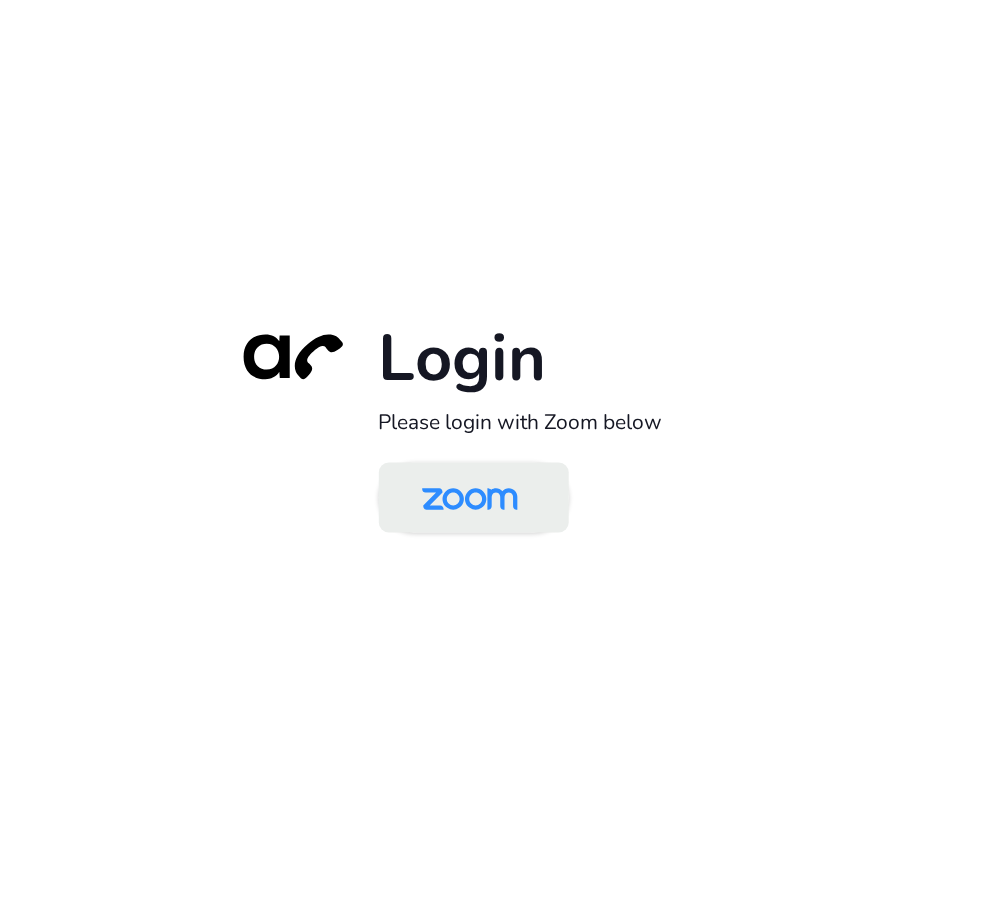click at bounding box center (470, 499) 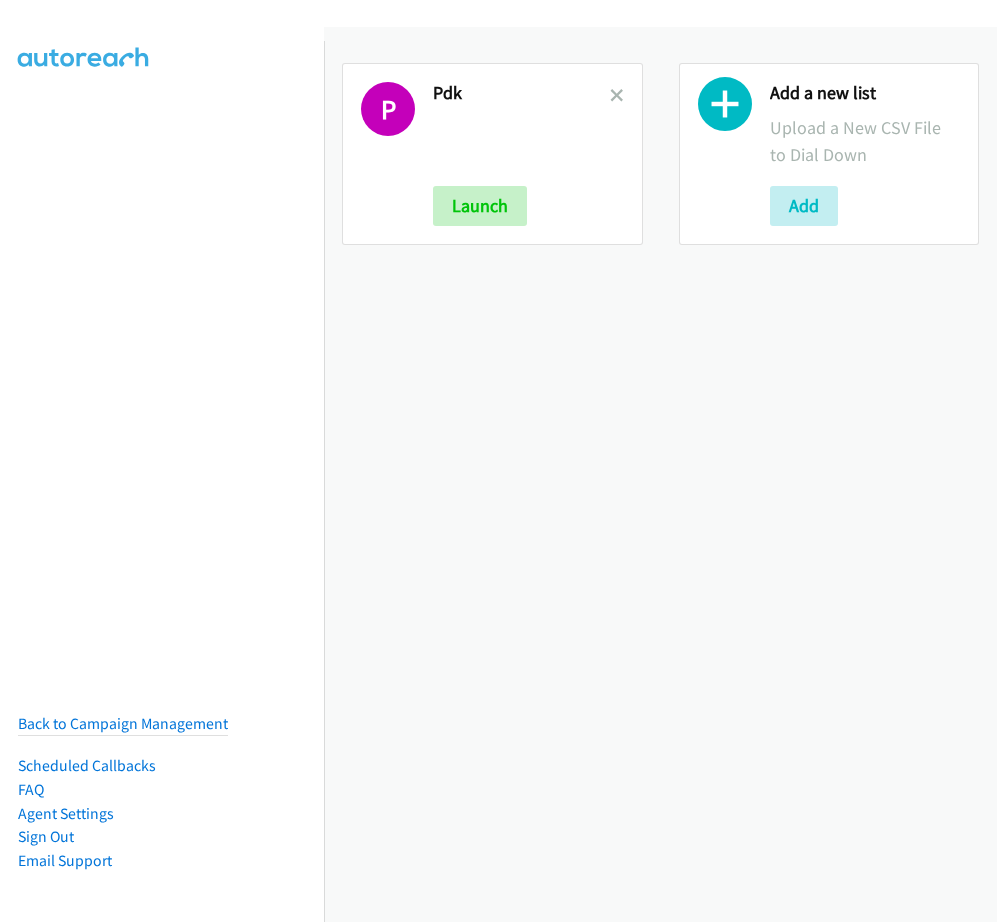 scroll, scrollTop: 0, scrollLeft: 0, axis: both 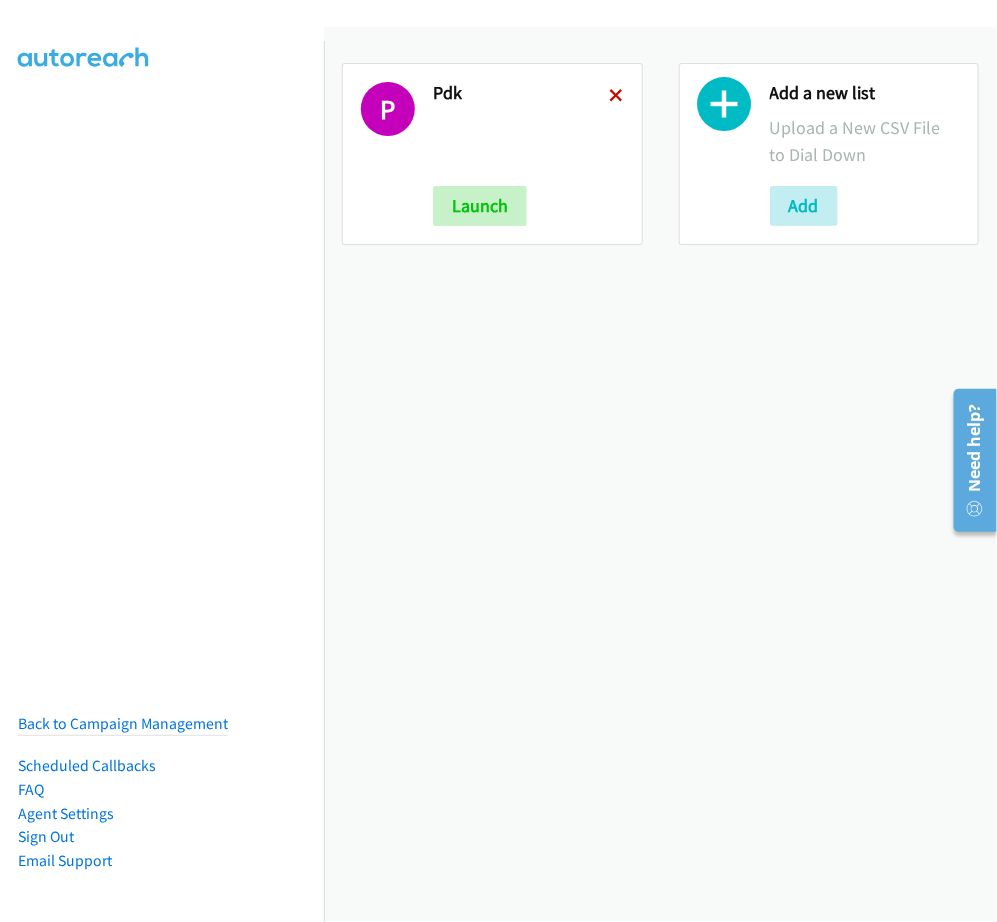 click at bounding box center [617, 97] 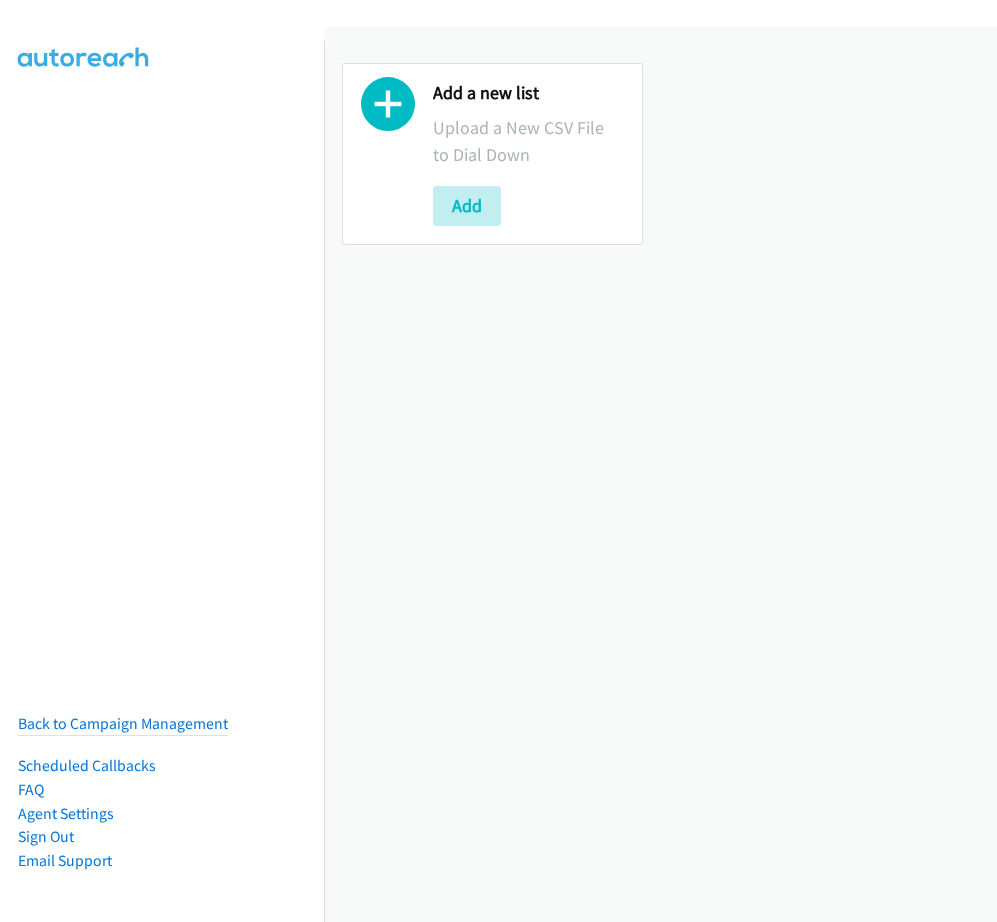 scroll, scrollTop: 0, scrollLeft: 0, axis: both 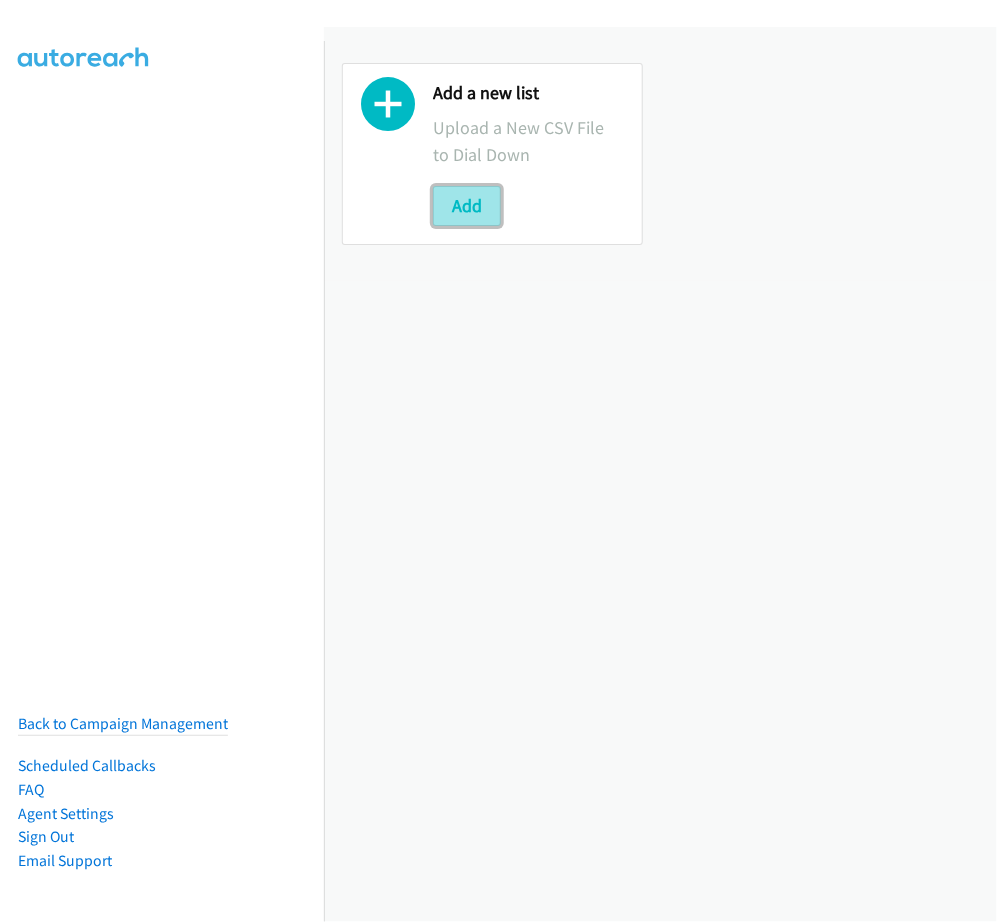 click on "Add" at bounding box center [467, 206] 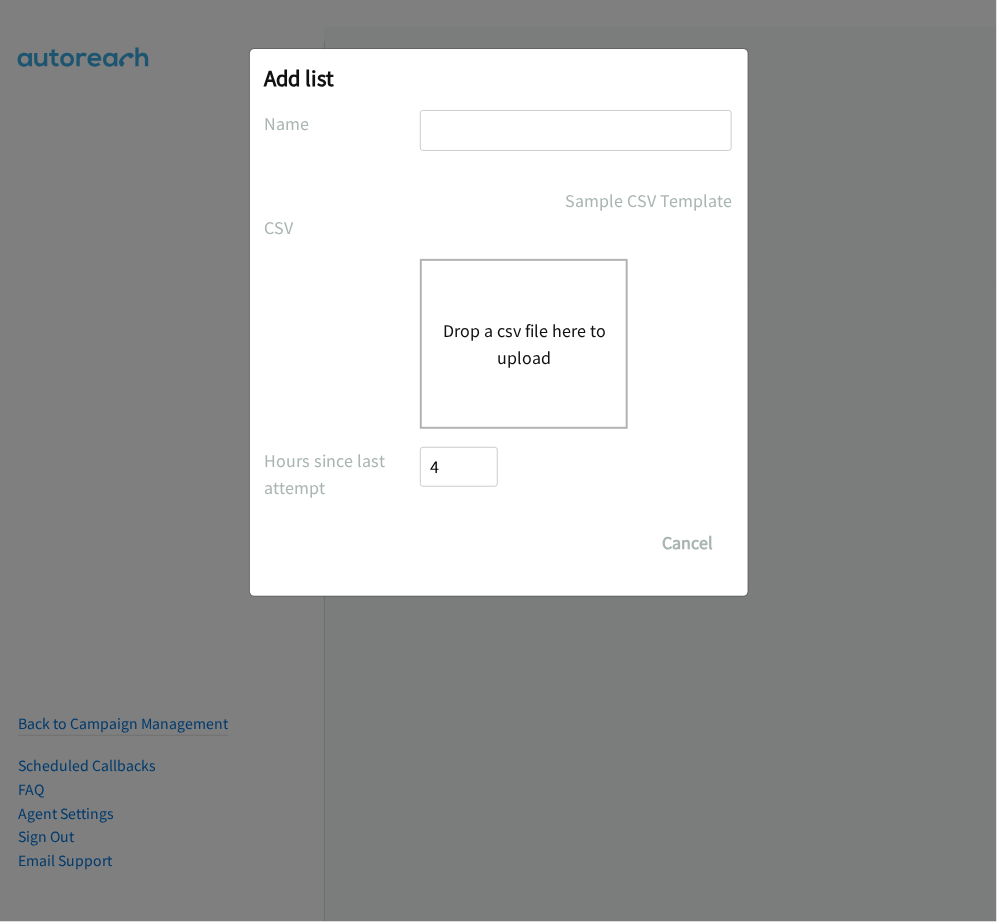 scroll, scrollTop: 0, scrollLeft: 0, axis: both 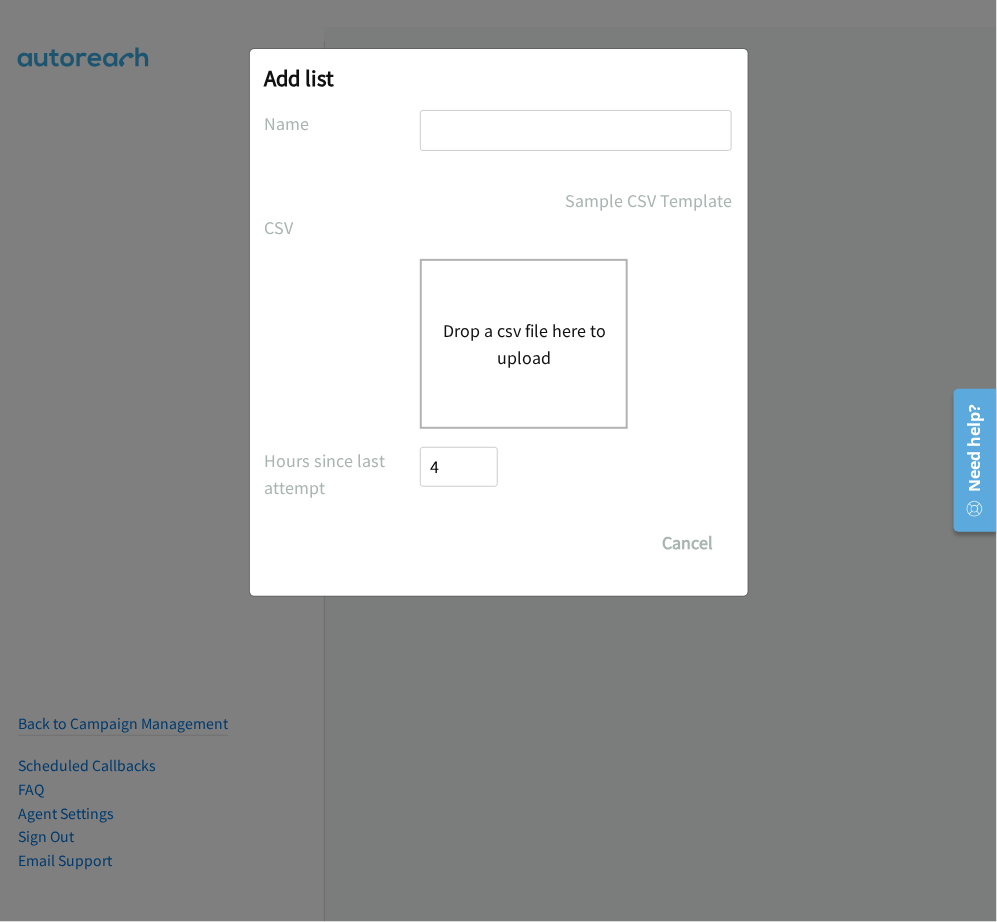 type on "PDK" 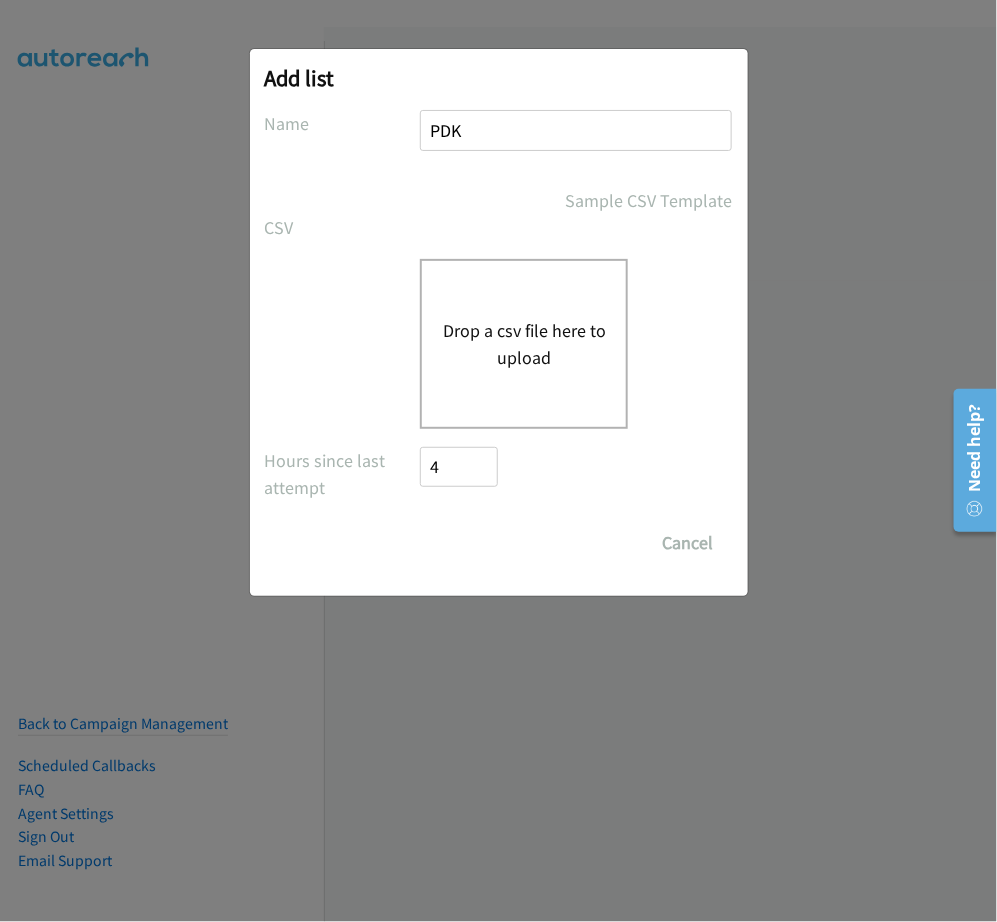 click on "Drop a csv file here to upload" at bounding box center [524, 344] 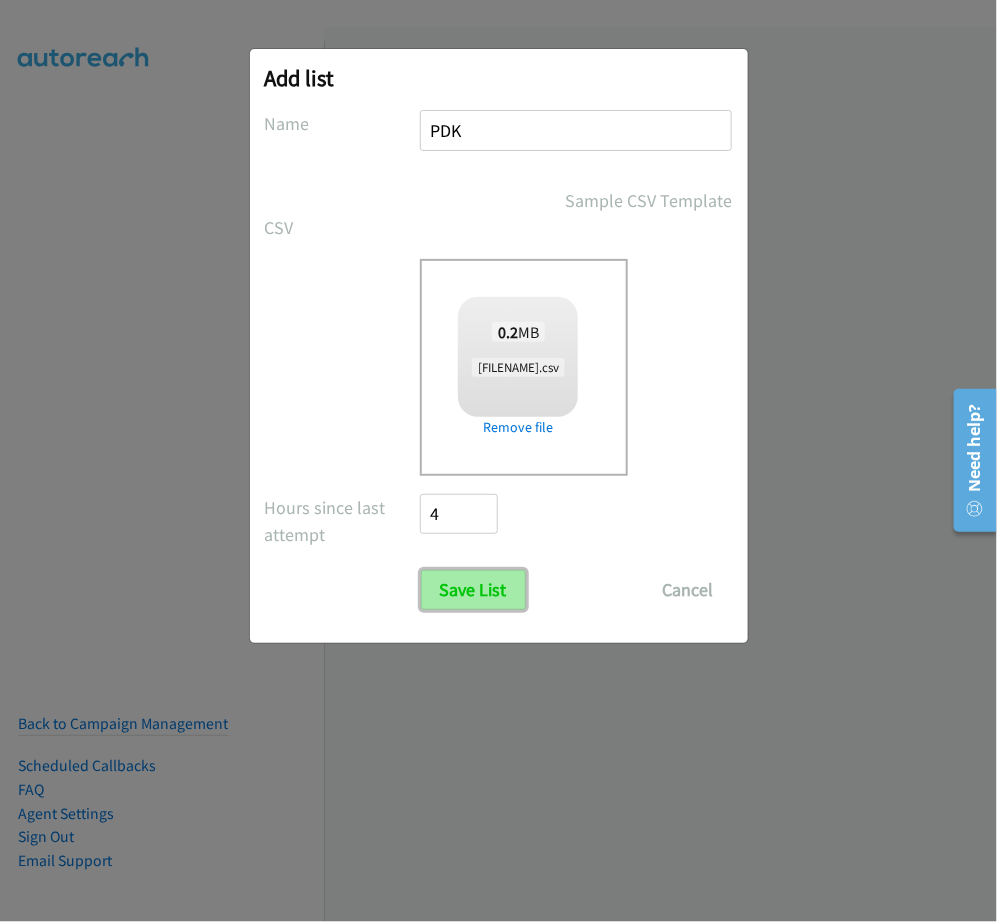 click on "Save List" at bounding box center (473, 590) 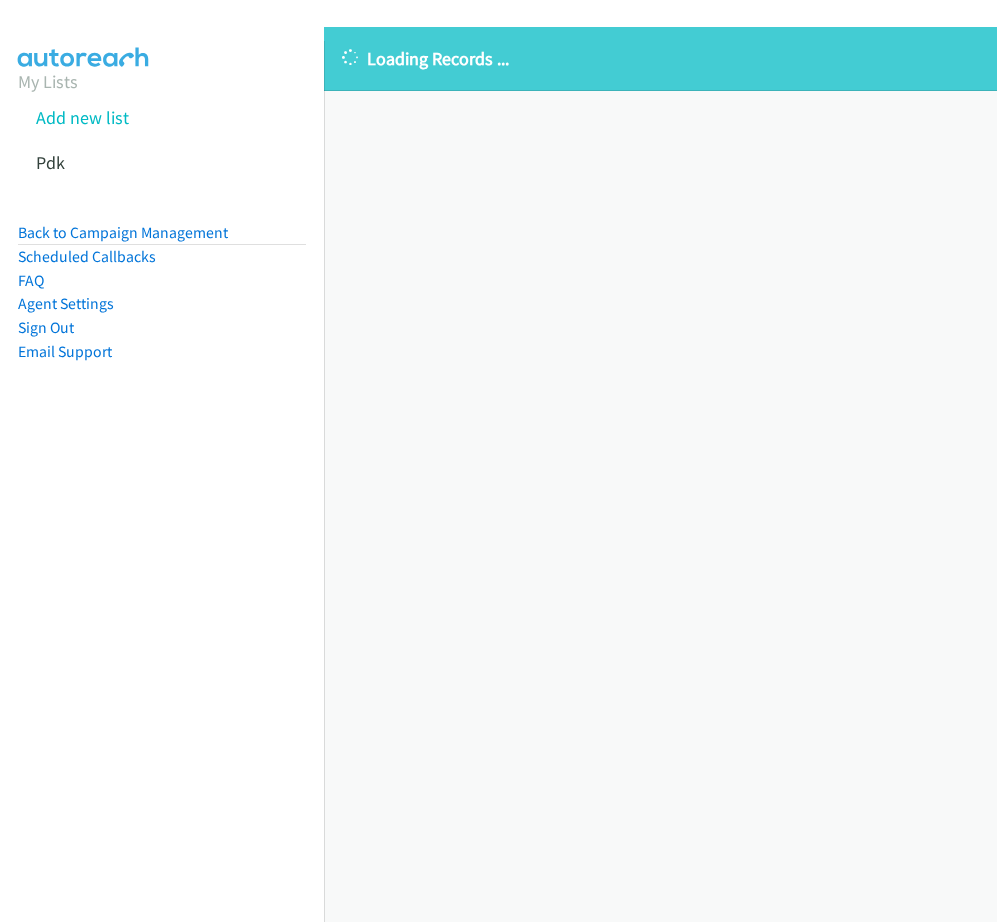 scroll, scrollTop: 0, scrollLeft: 0, axis: both 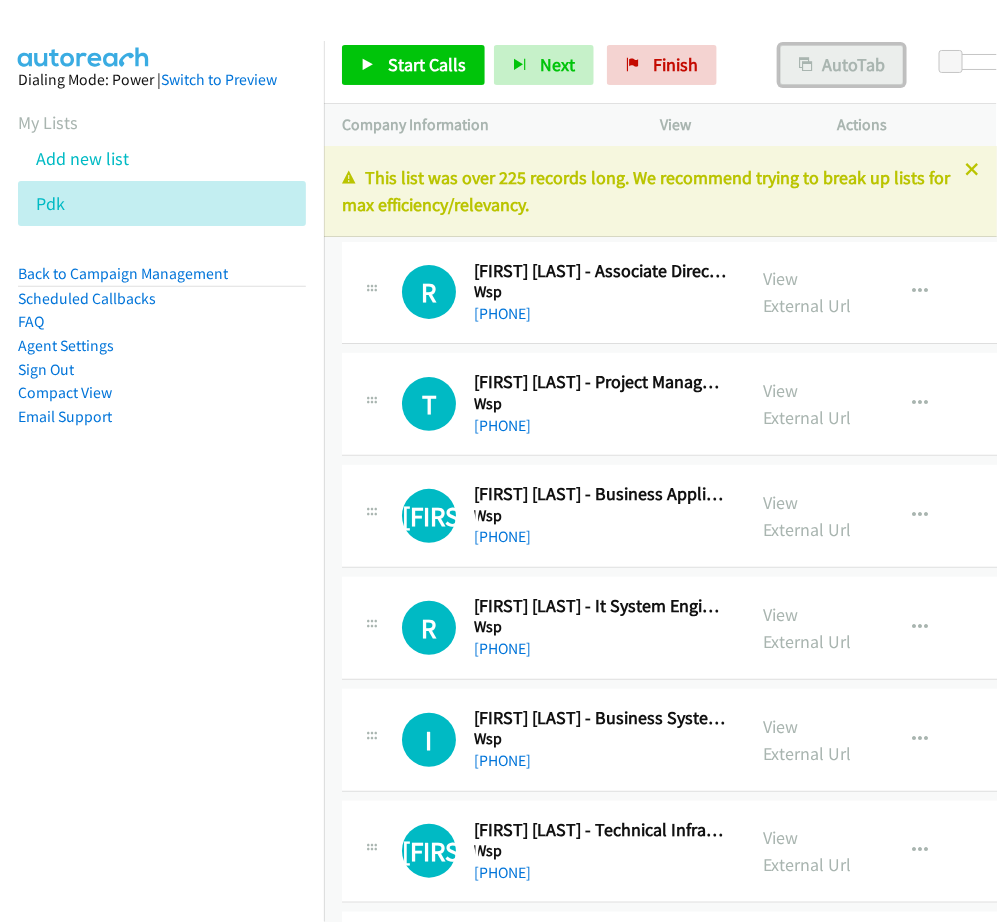 click on "AutoTab" at bounding box center (842, 65) 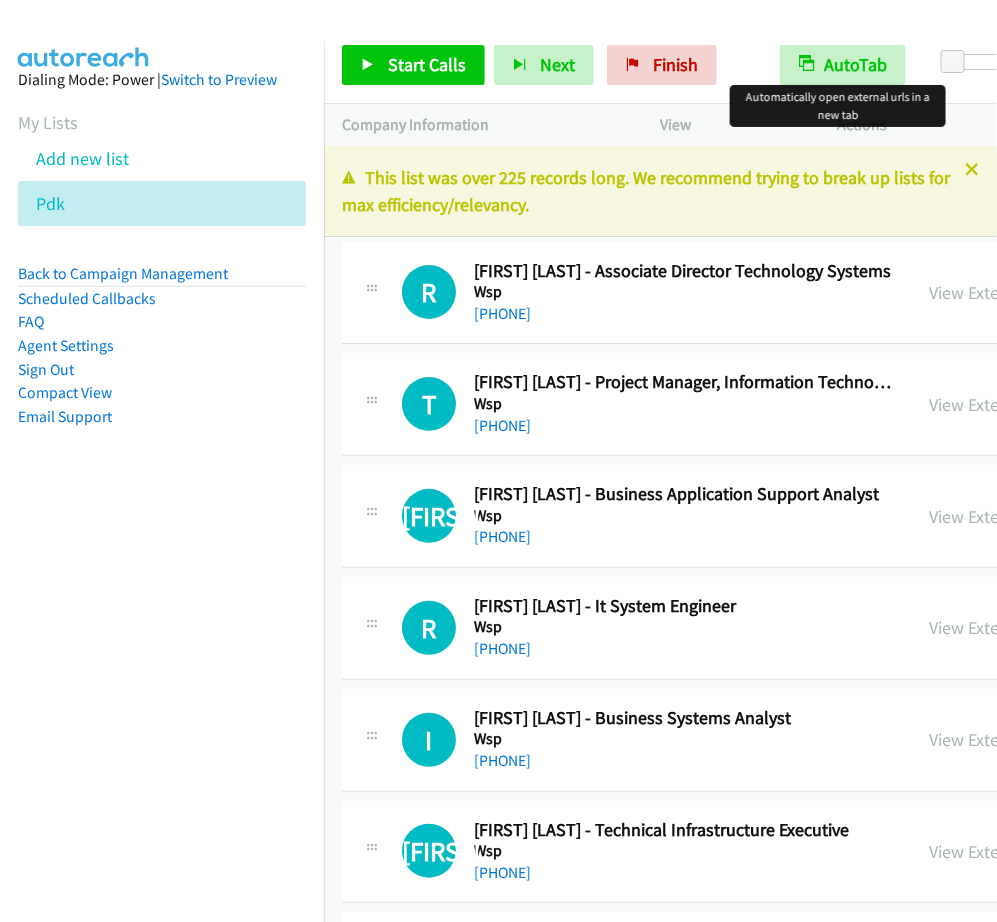 scroll, scrollTop: 0, scrollLeft: 0, axis: both 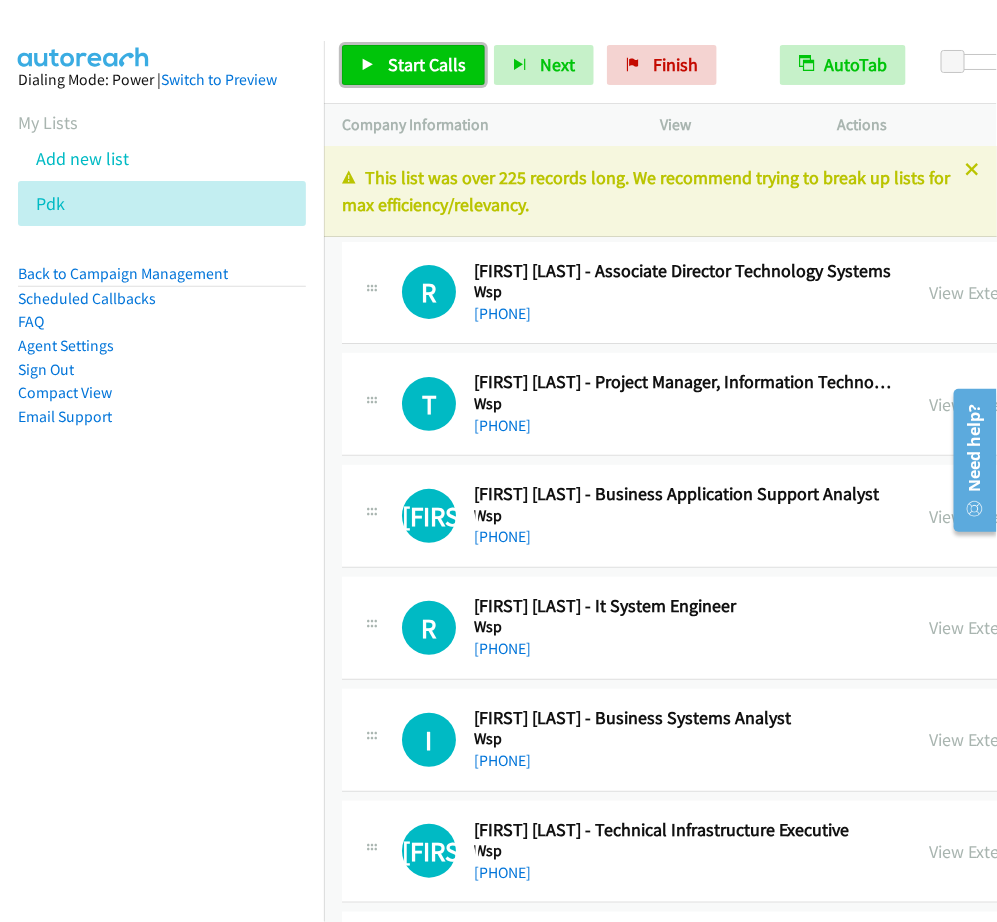 click on "Start Calls" at bounding box center (413, 65) 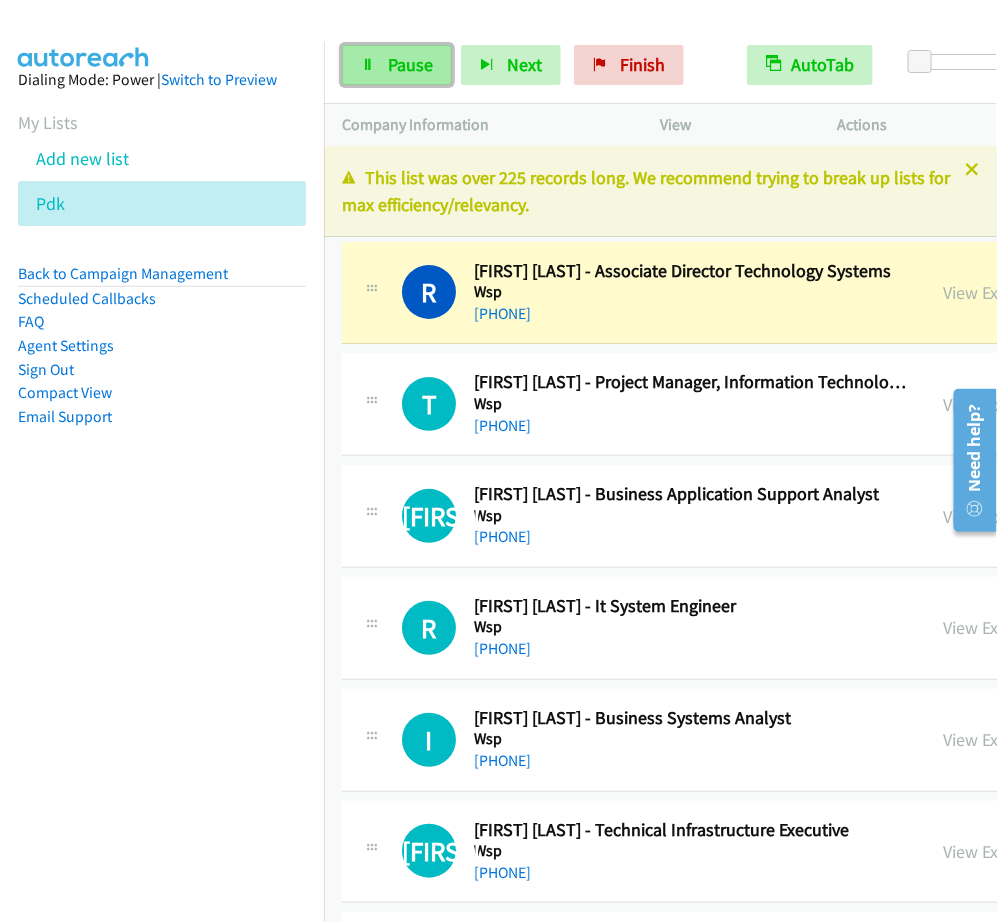 click at bounding box center (368, 66) 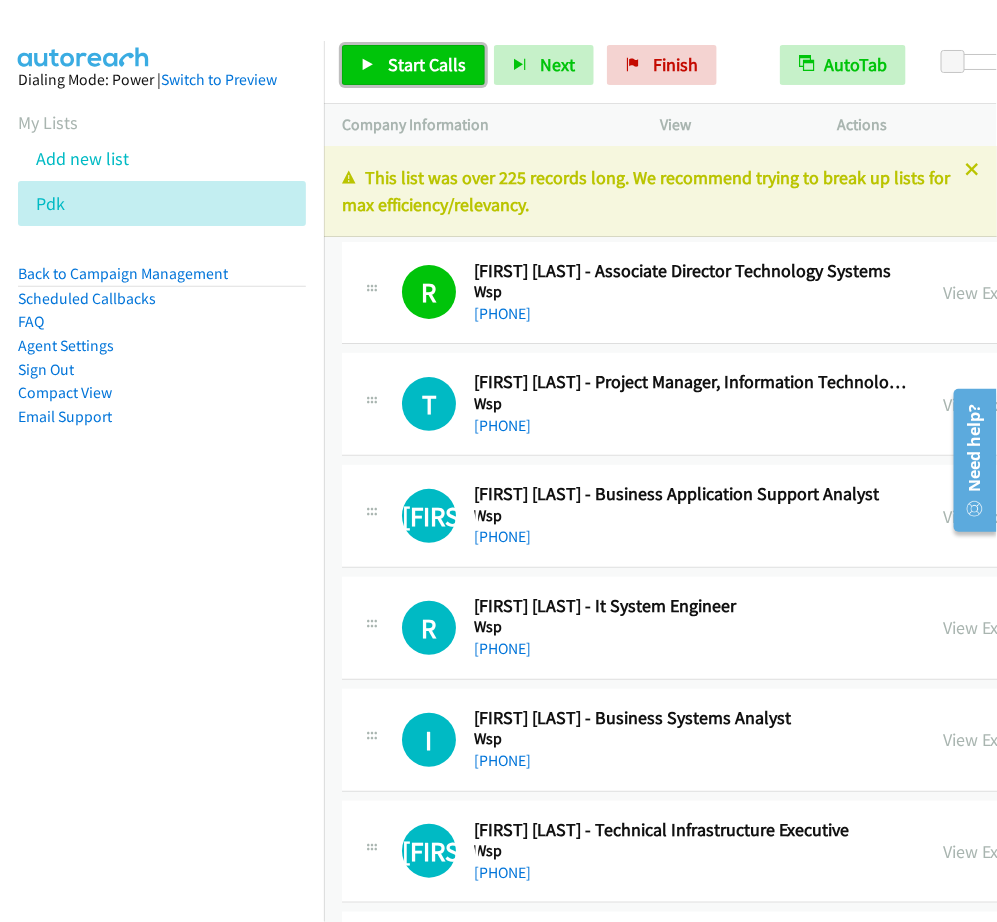 click on "Start Calls" at bounding box center (427, 64) 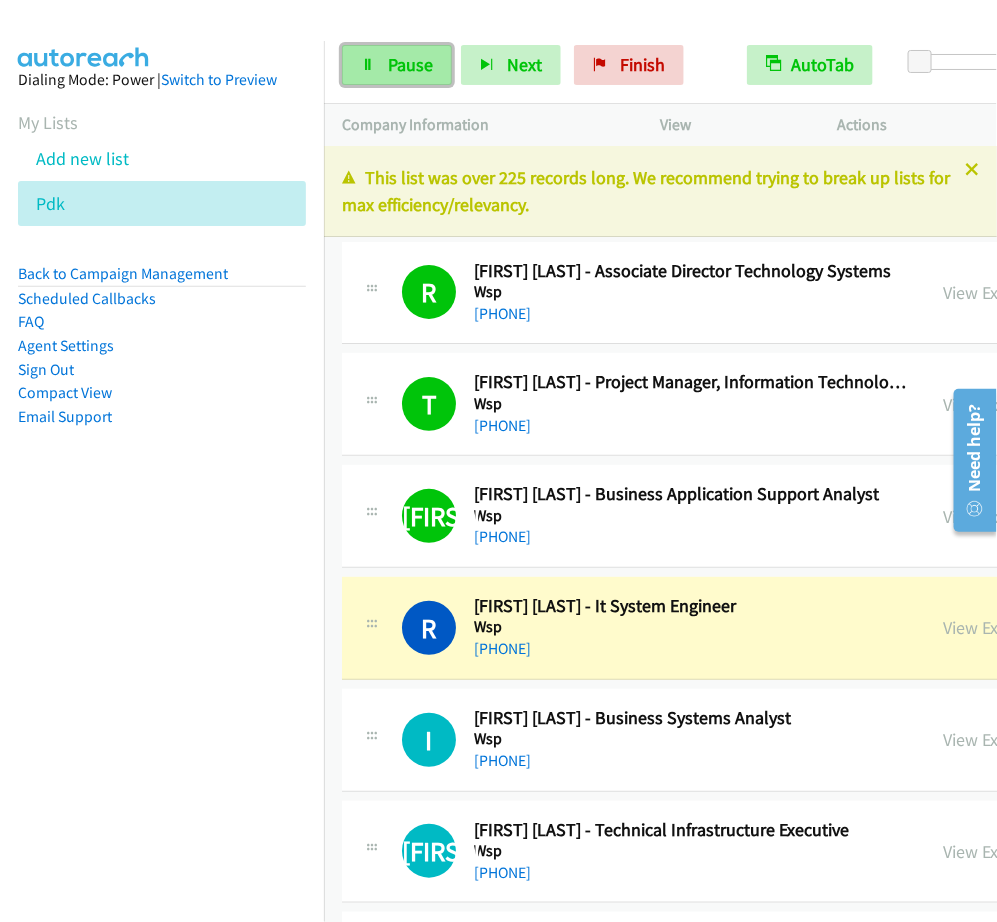 click on "Pause" at bounding box center [397, 65] 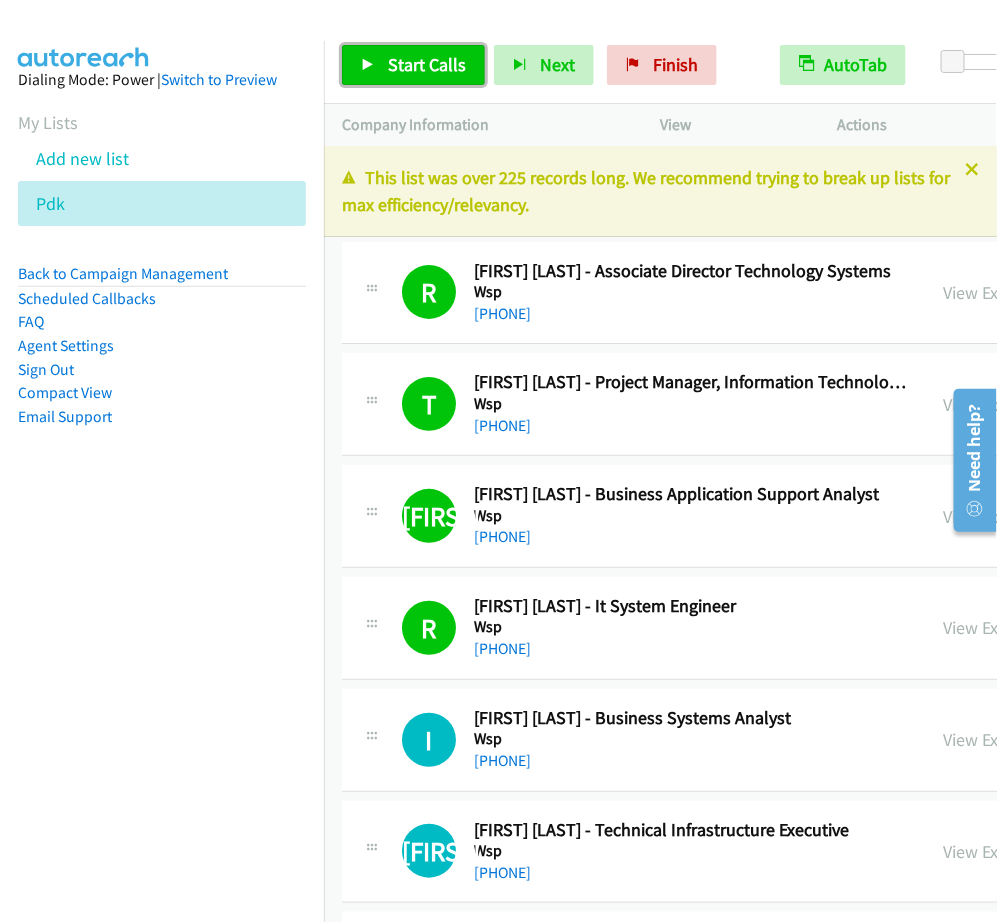 click on "Start Calls" at bounding box center [413, 65] 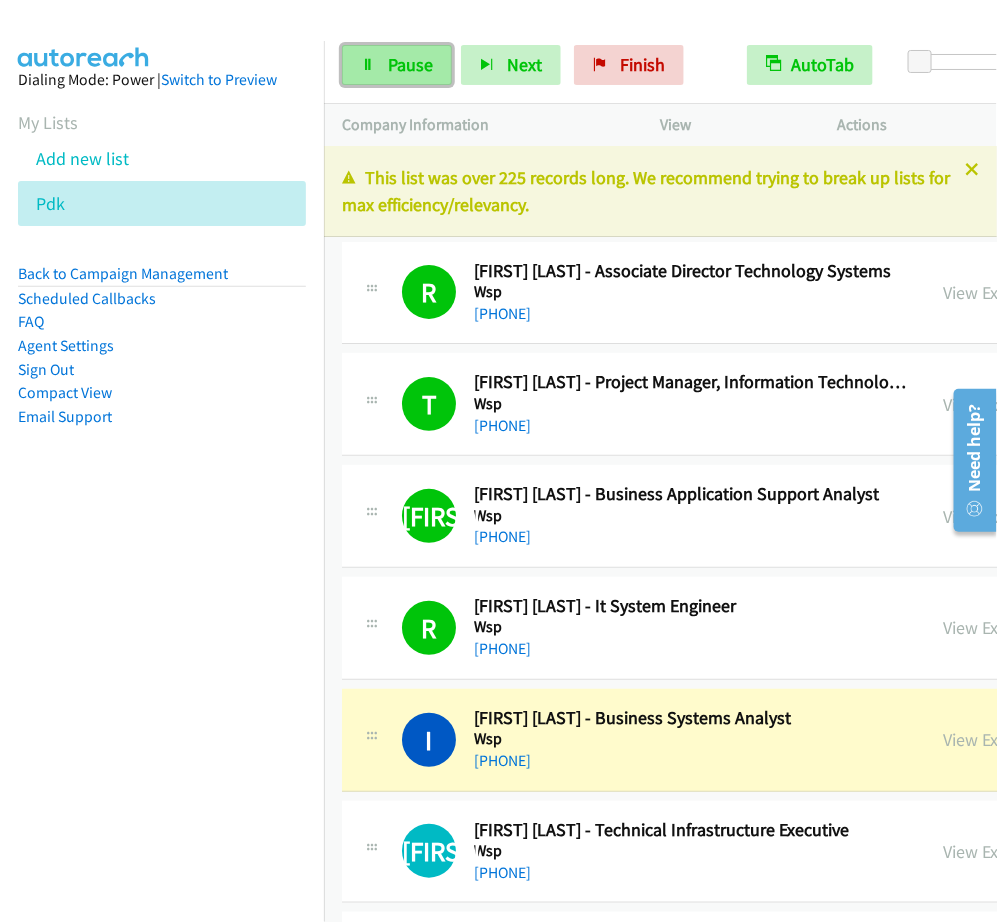 click on "Pause" at bounding box center [410, 64] 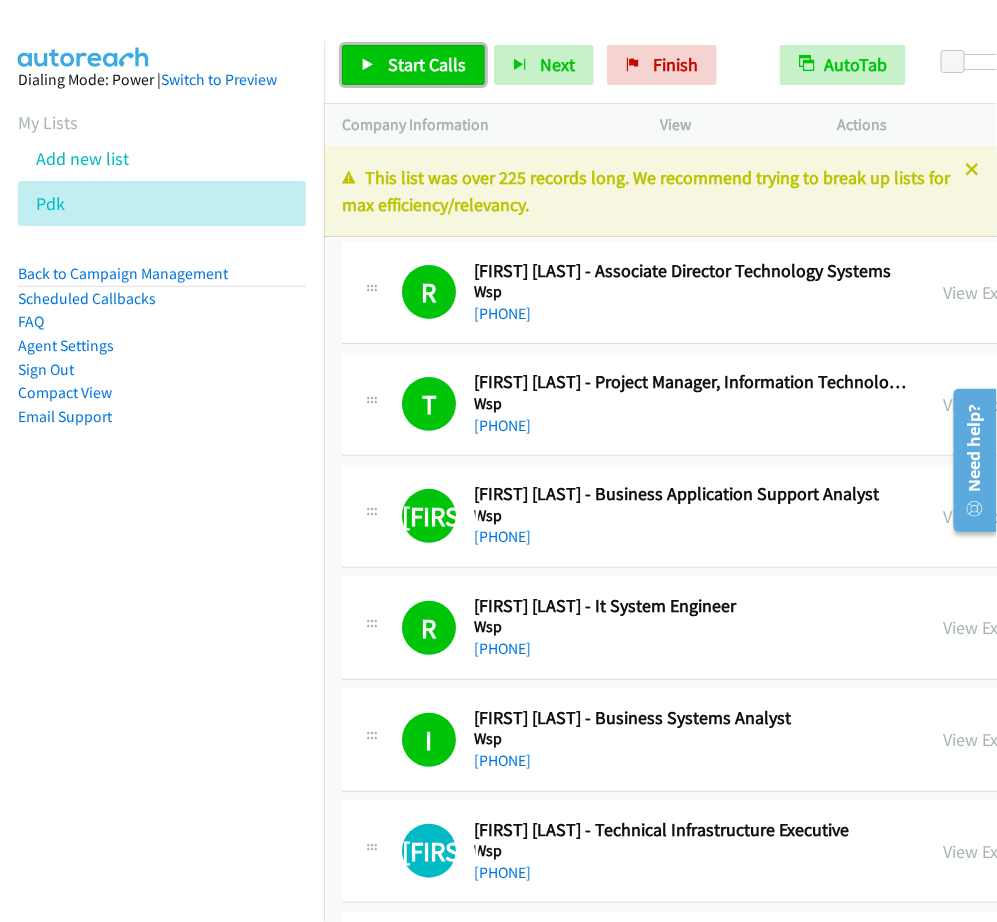 click on "Start Calls" at bounding box center [427, 64] 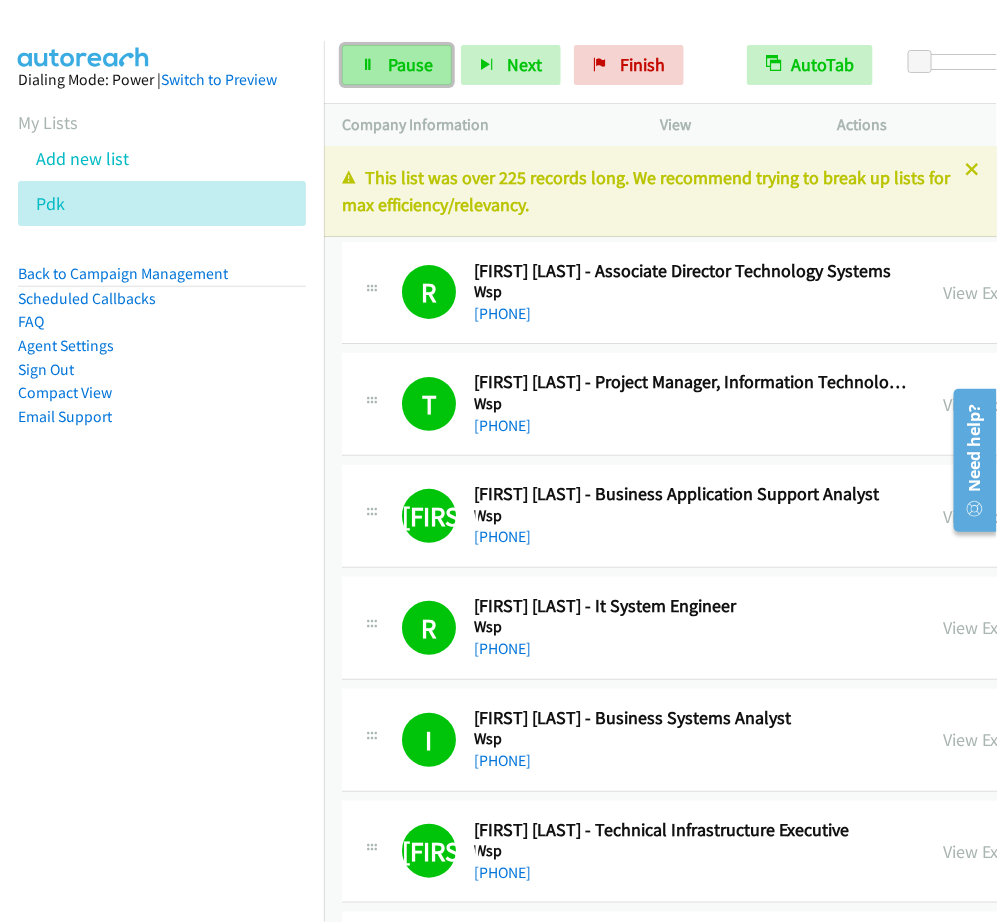 click on "Pause" at bounding box center [410, 64] 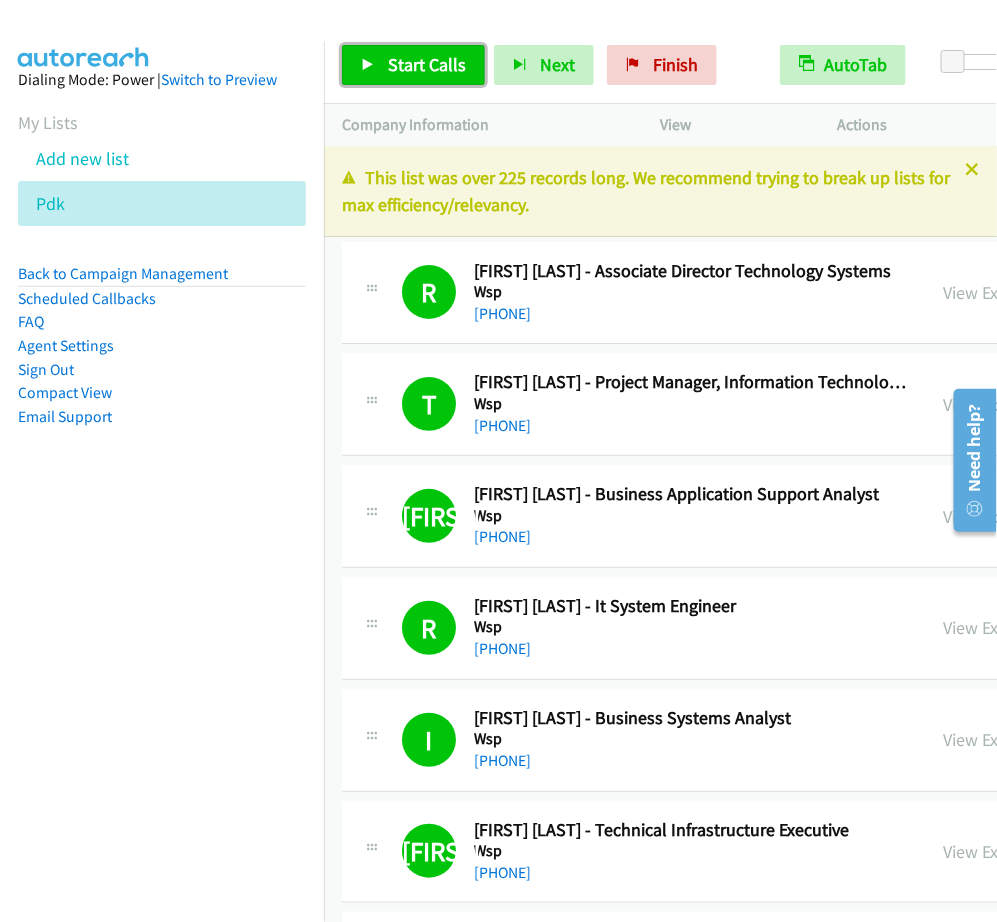 click on "Start Calls" at bounding box center (427, 64) 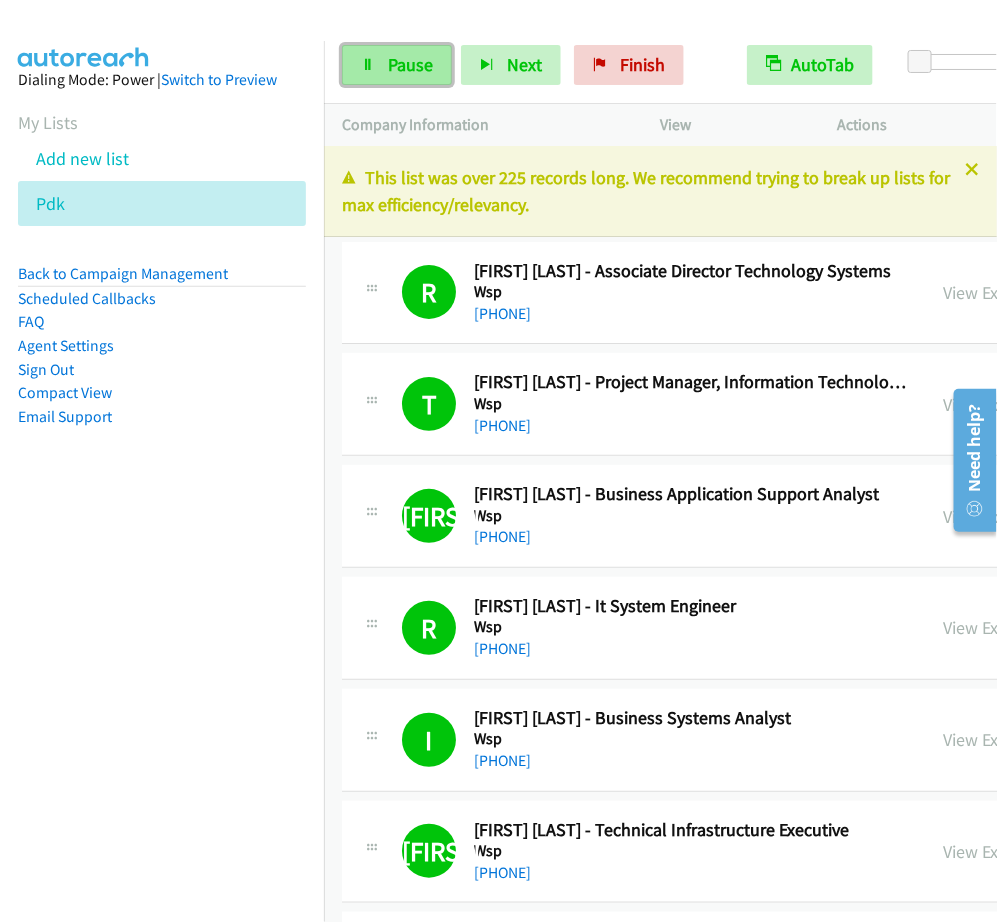 click on "Pause" at bounding box center (397, 65) 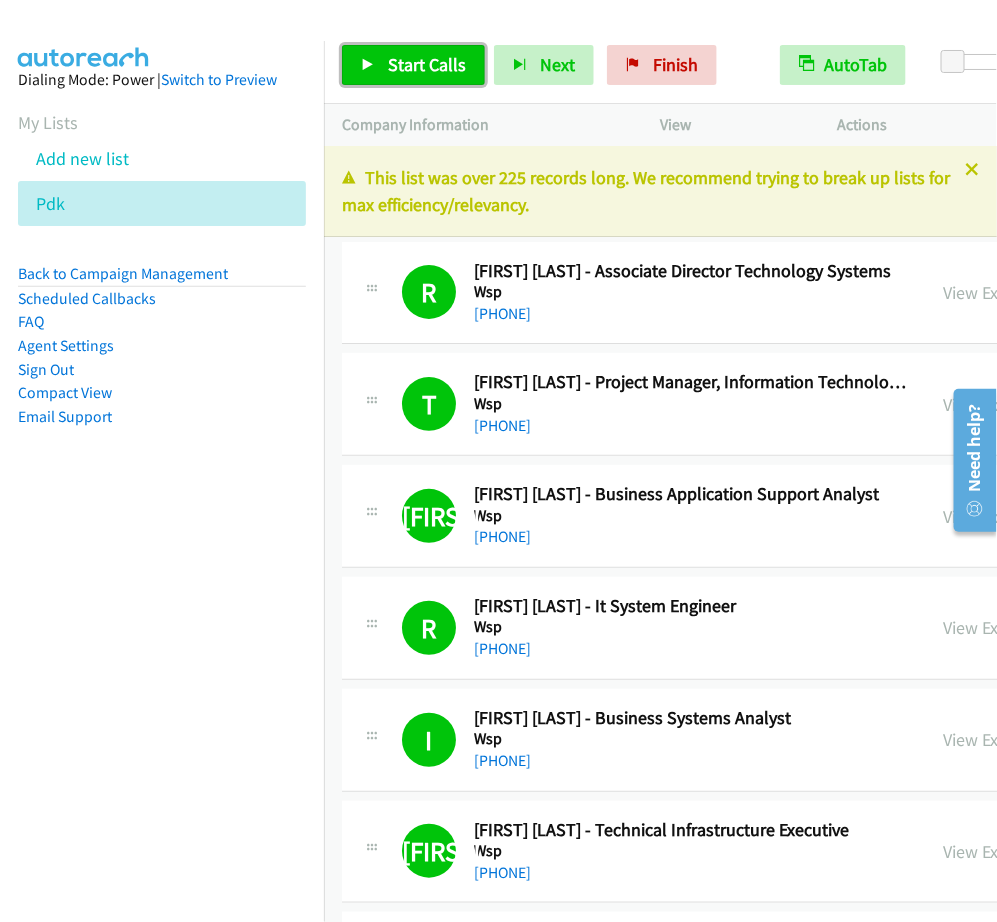 click on "Start Calls" at bounding box center [413, 65] 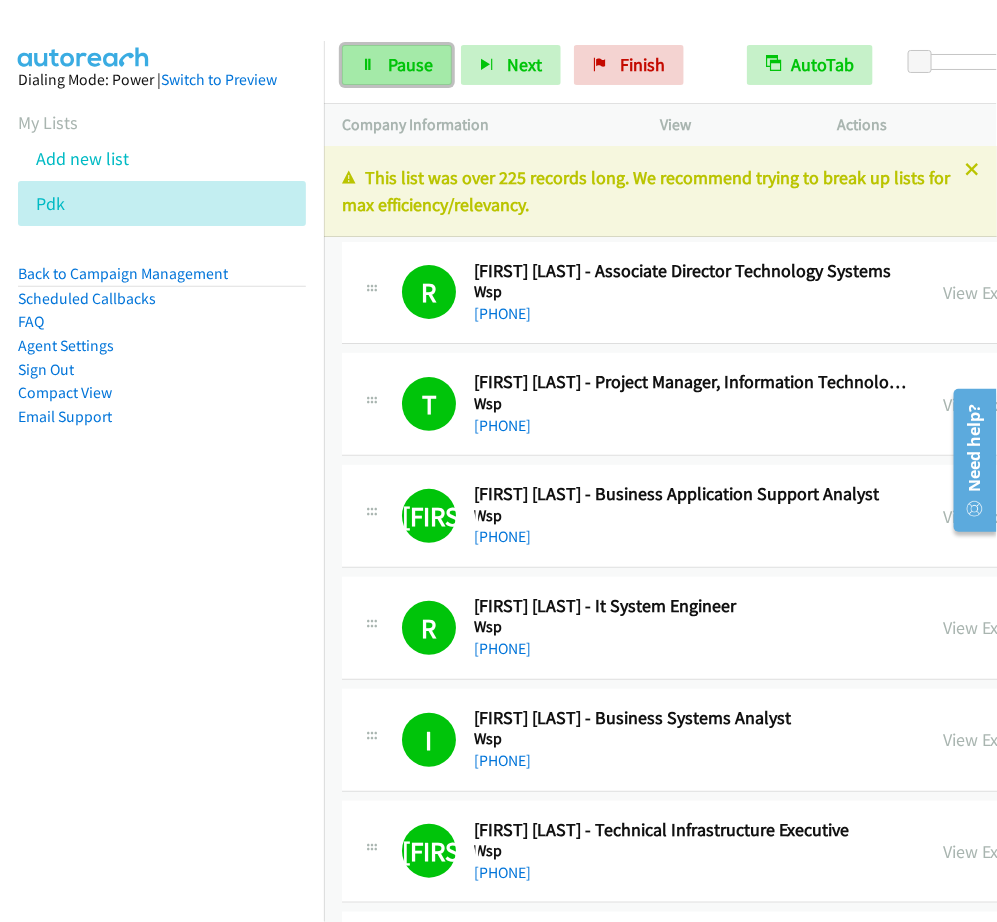 click on "Pause" at bounding box center (410, 64) 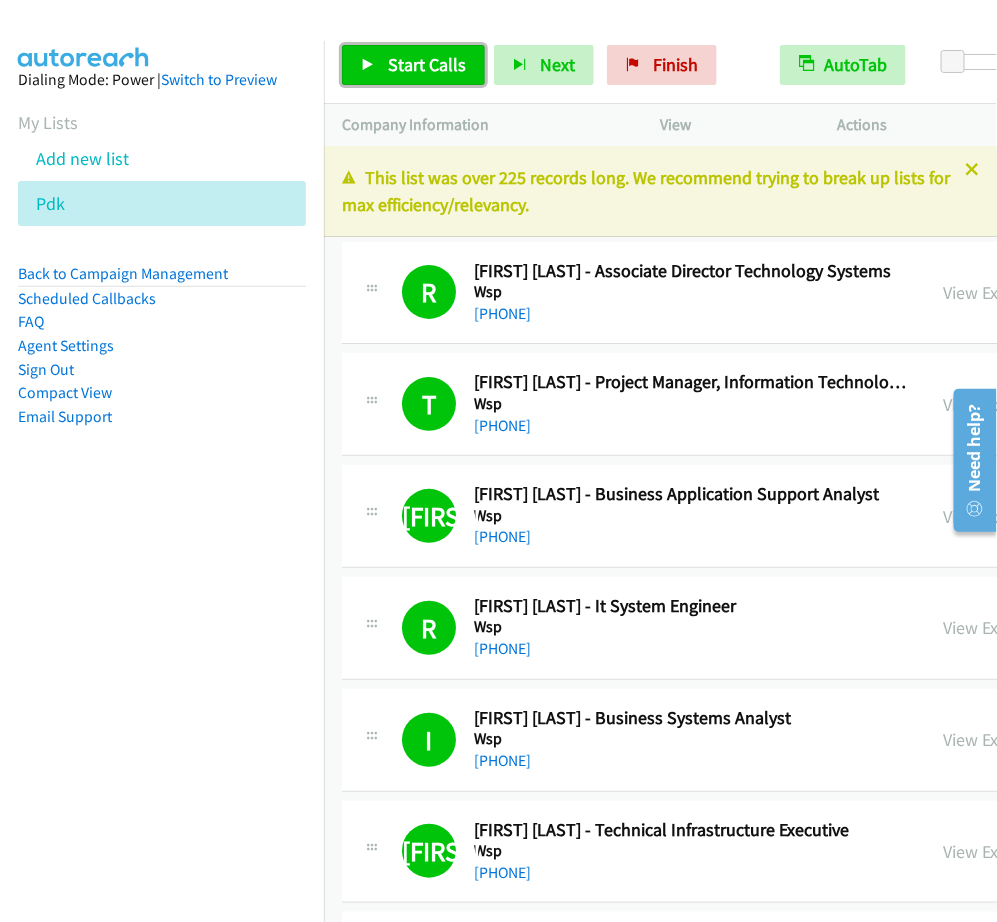 click on "Start Calls" at bounding box center [427, 64] 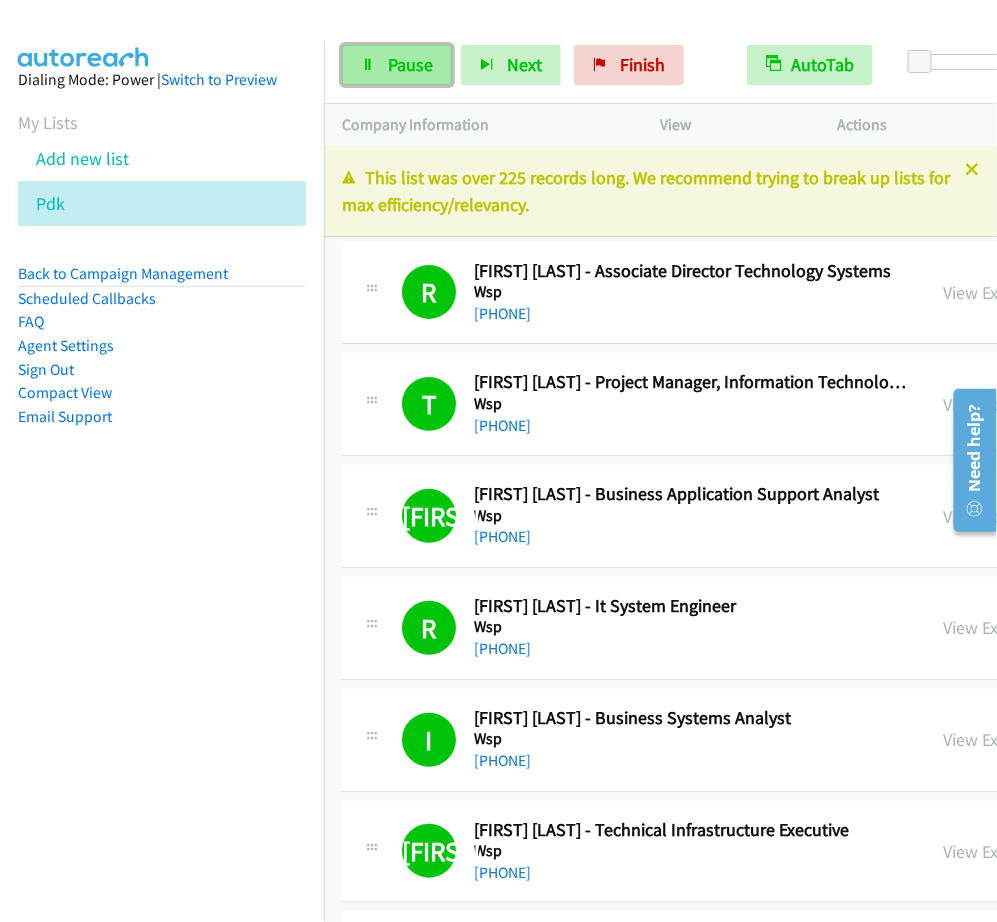 click on "Pause" at bounding box center (410, 64) 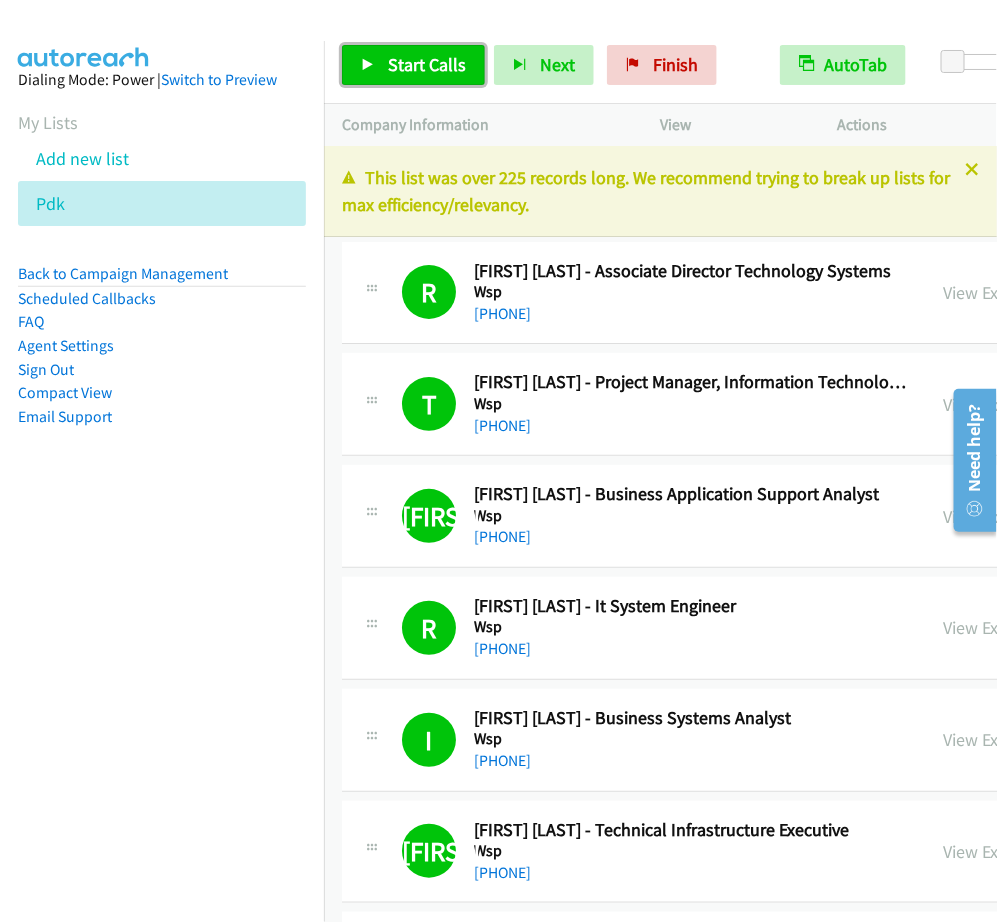 click on "Start Calls" at bounding box center (413, 65) 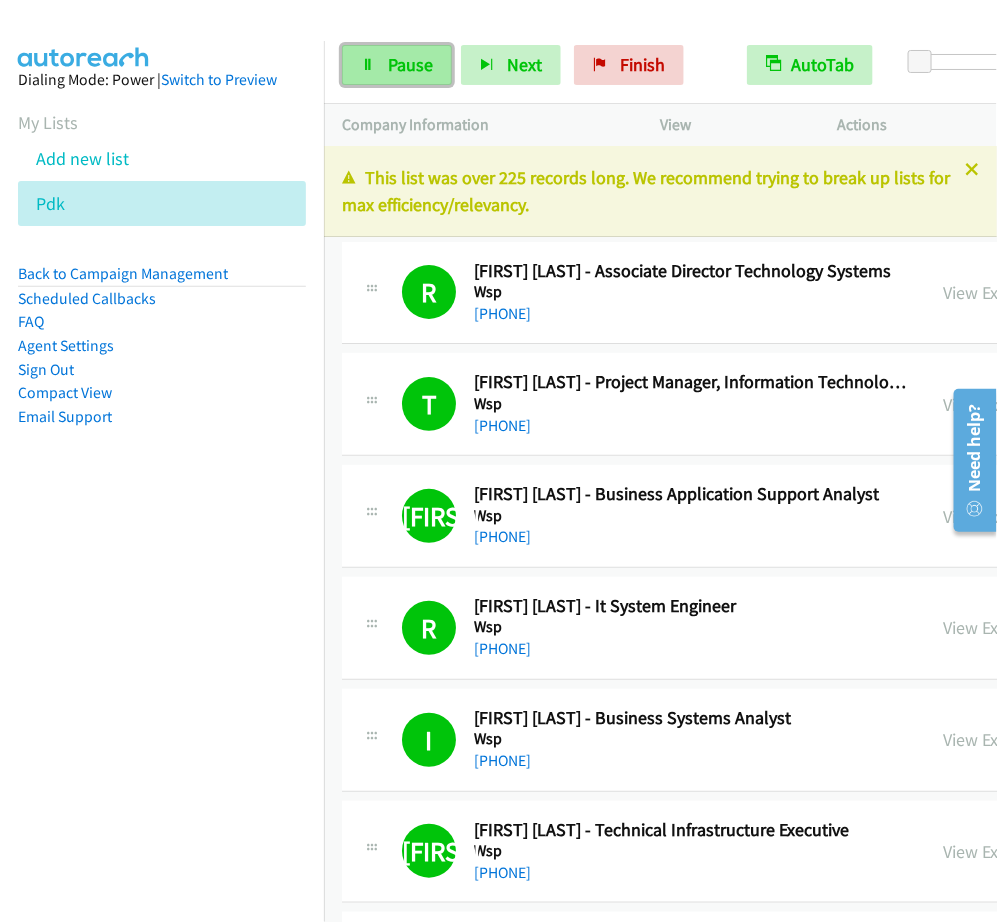 click on "Pause" at bounding box center (397, 65) 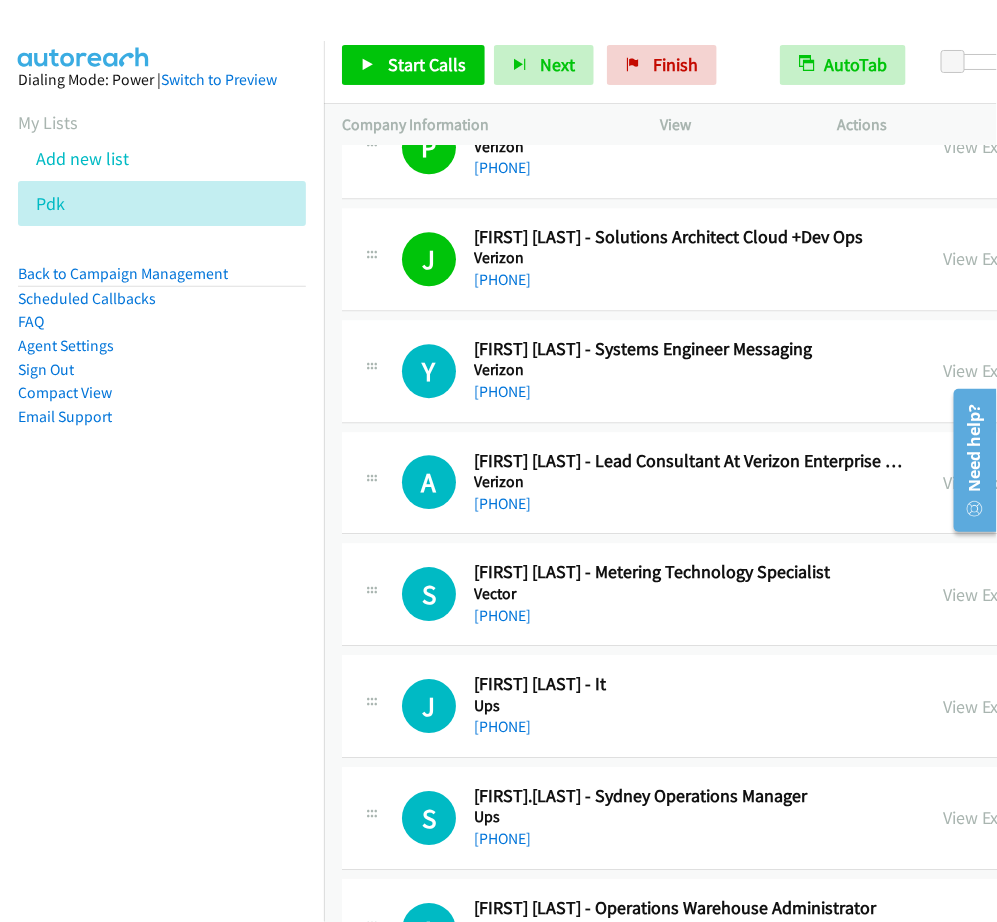 scroll, scrollTop: 3375, scrollLeft: 0, axis: vertical 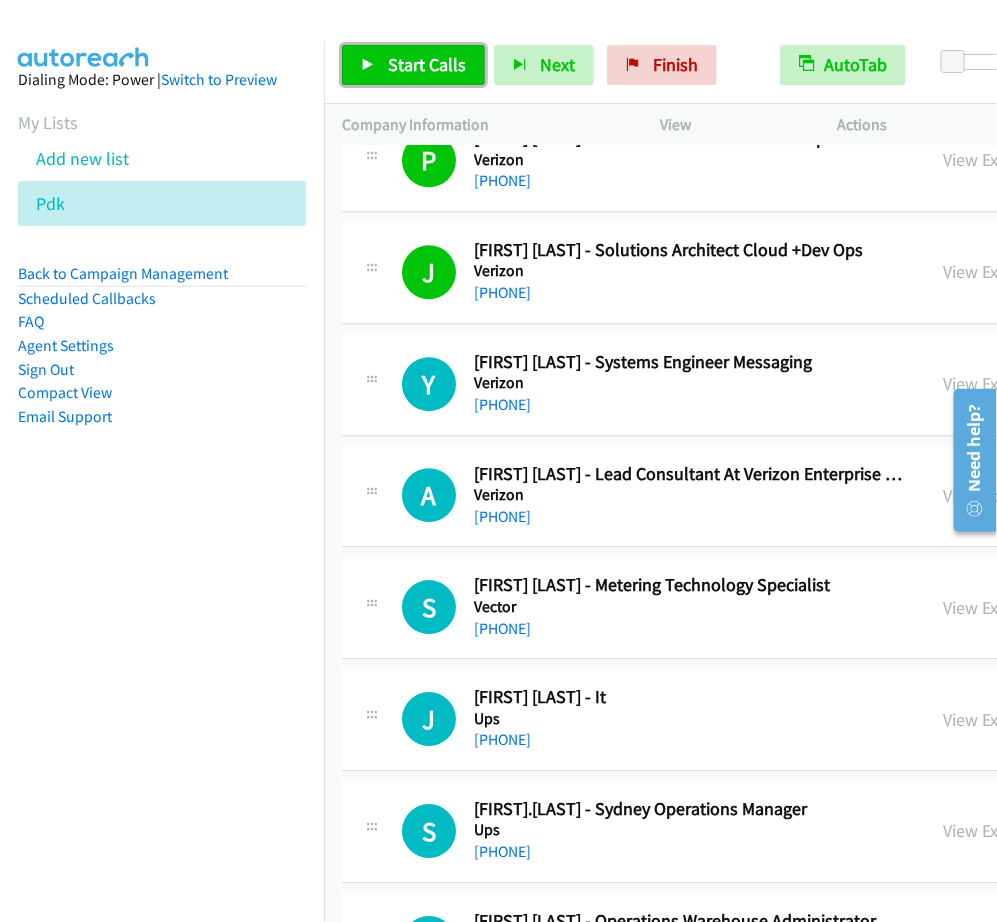 click on "Start Calls" at bounding box center [427, 64] 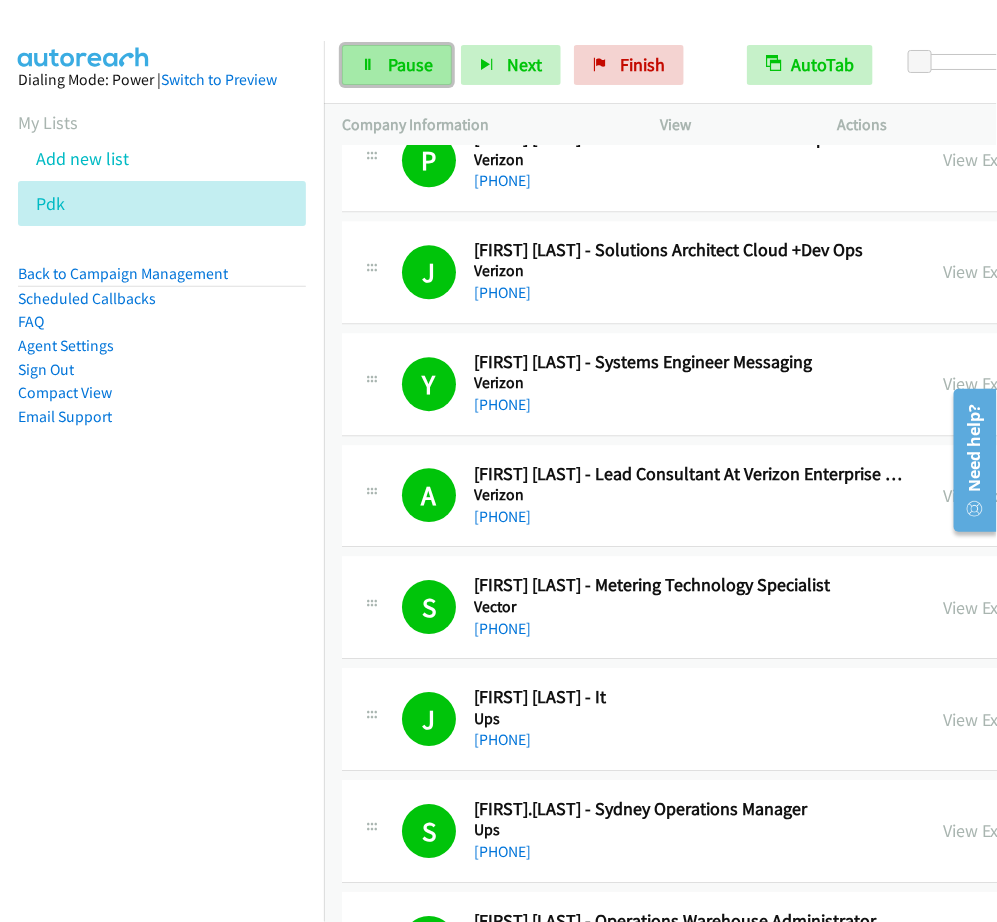 click on "Pause" at bounding box center [410, 64] 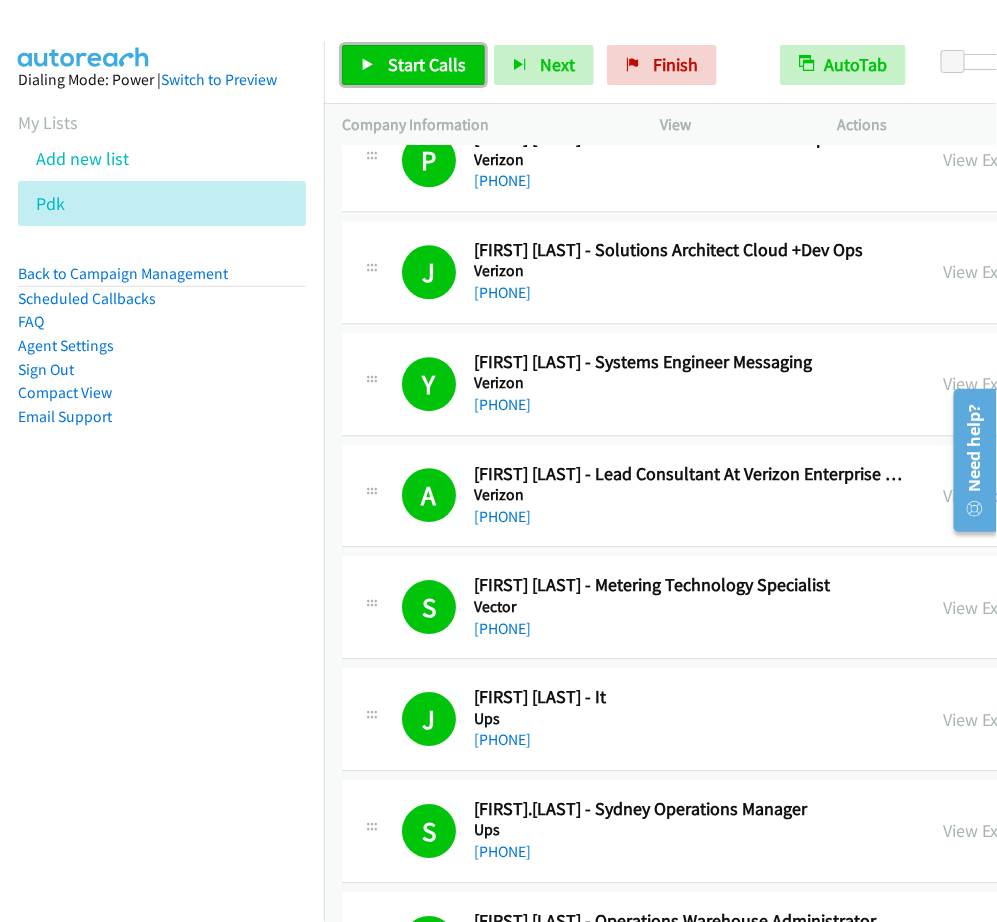 click on "Start Calls" at bounding box center [427, 64] 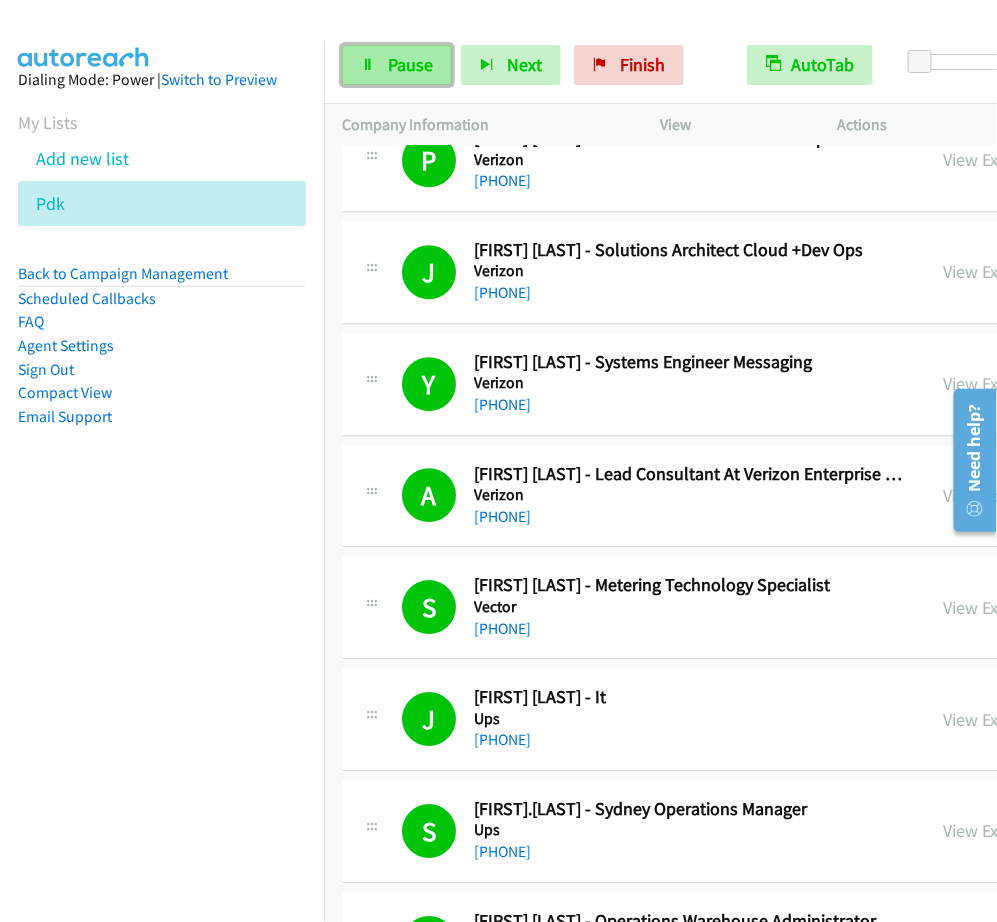 click on "Pause" at bounding box center [410, 64] 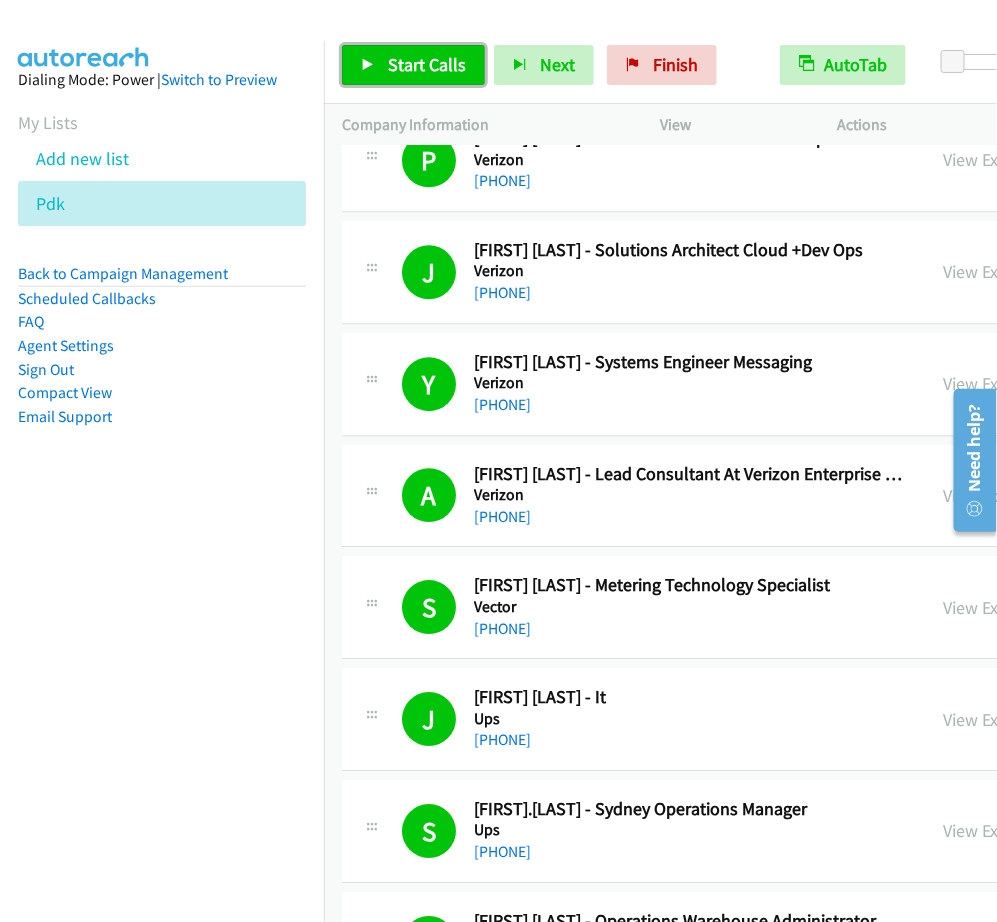 click on "Start Calls" at bounding box center [413, 65] 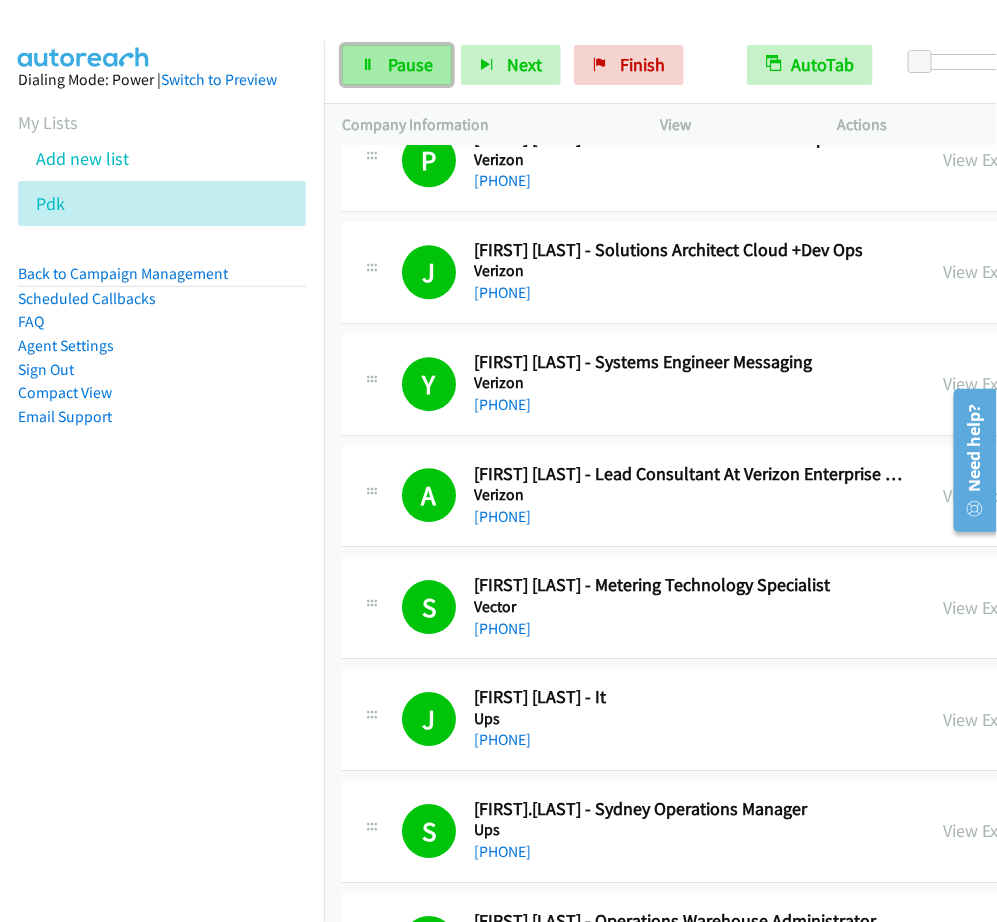 click on "Pause" at bounding box center [410, 64] 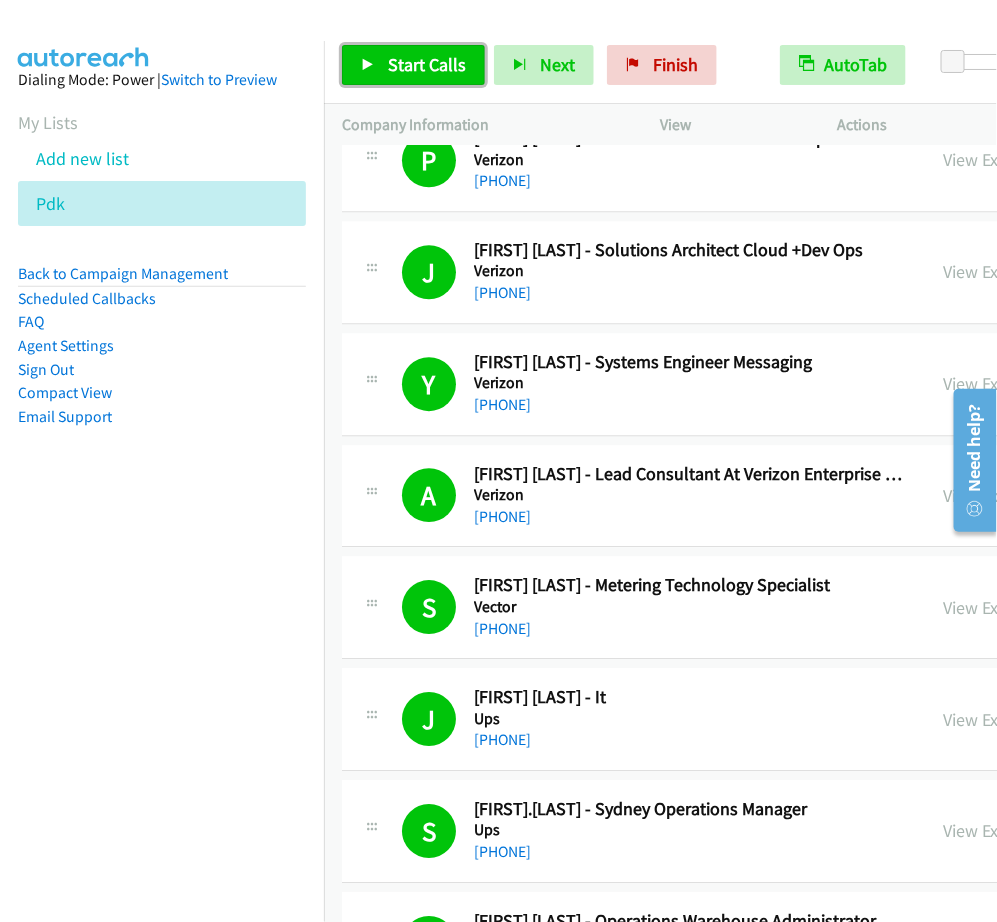 click on "Start Calls" at bounding box center [427, 64] 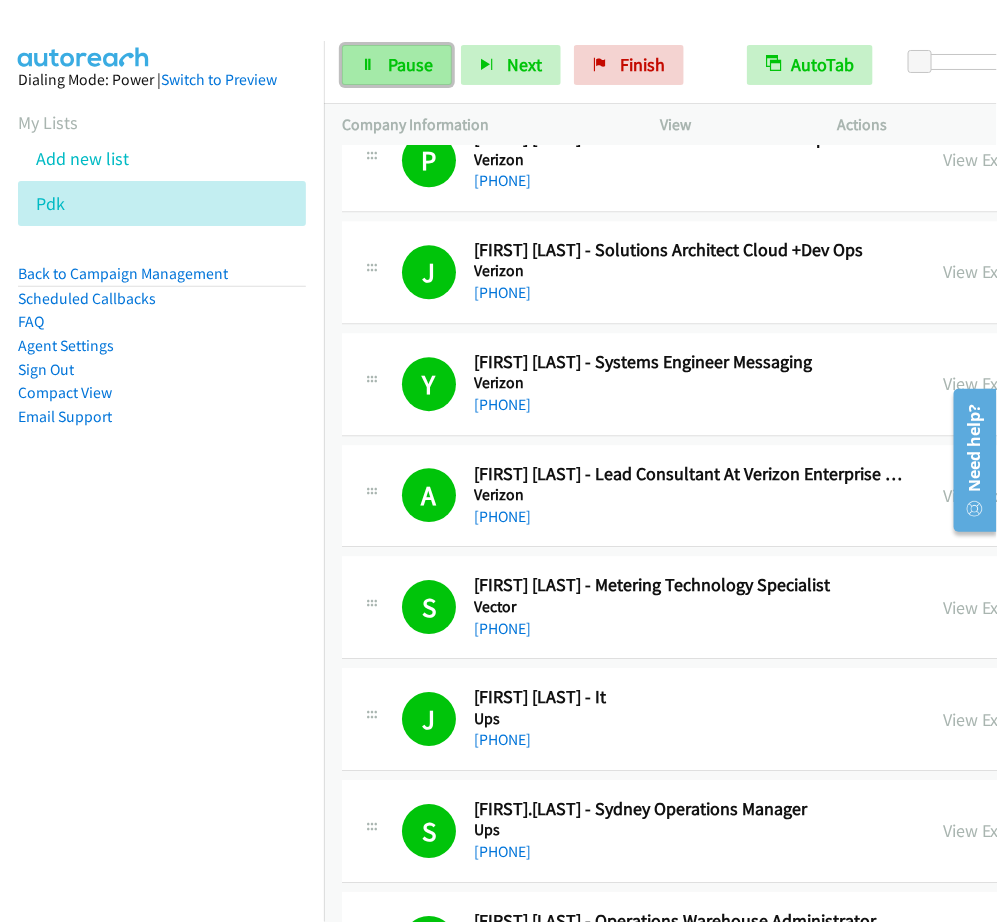 click on "Pause" at bounding box center (410, 64) 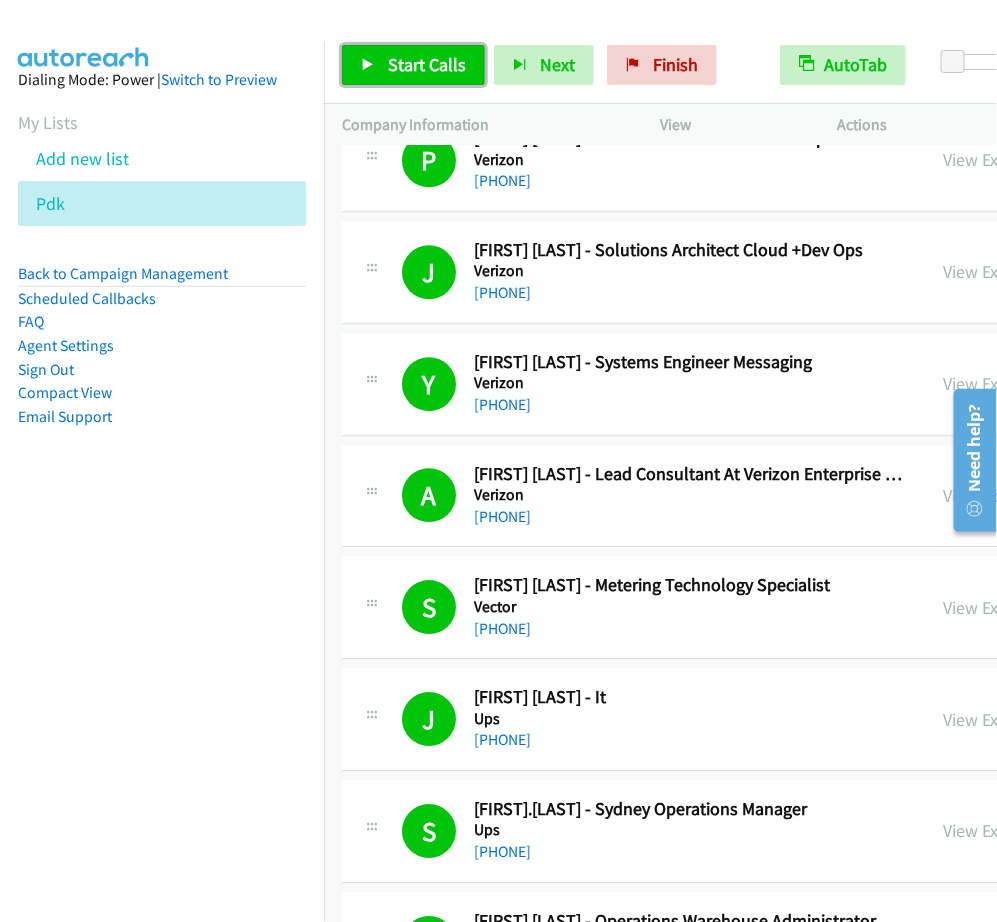 click on "Start Calls" at bounding box center [413, 65] 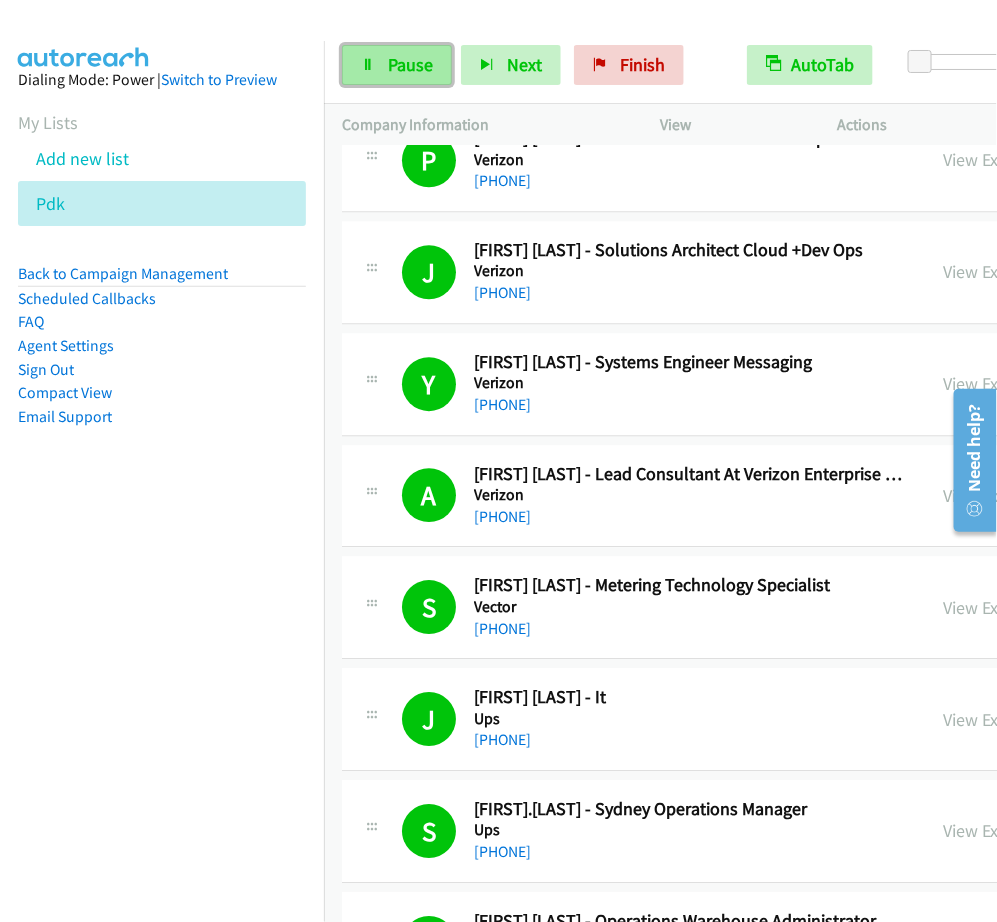 click on "Pause" at bounding box center (410, 64) 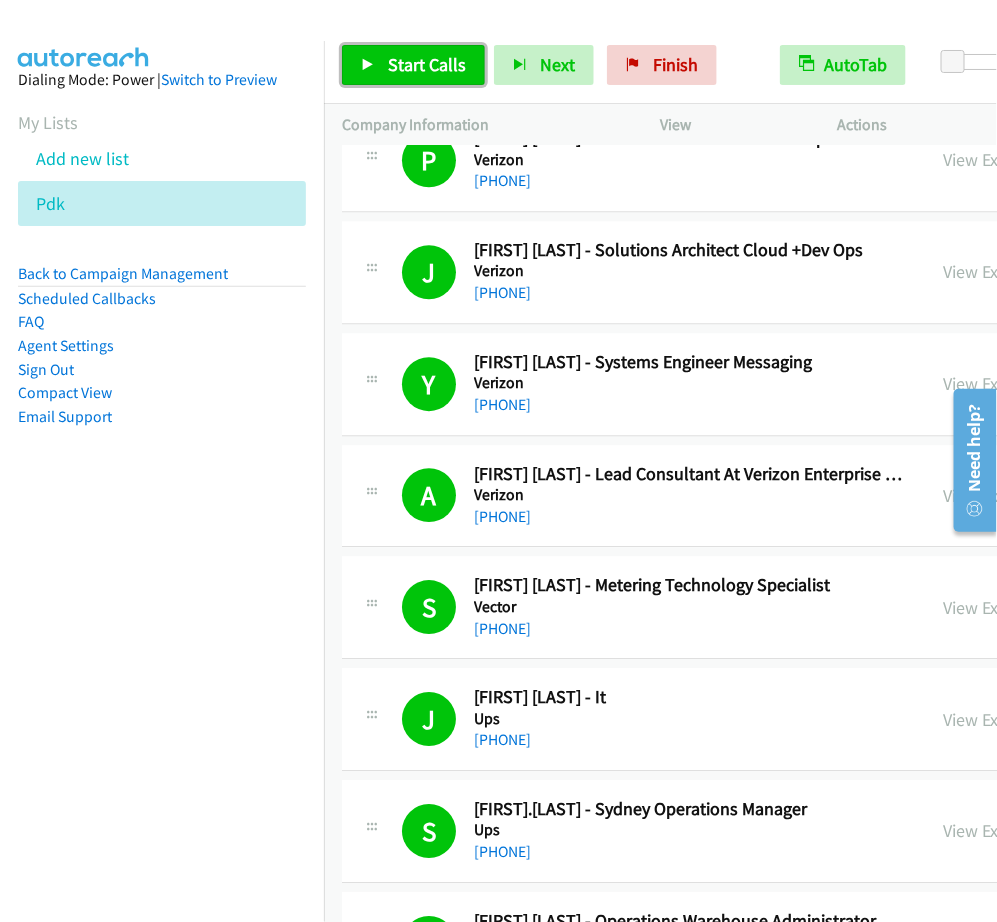 click on "Start Calls" at bounding box center [427, 64] 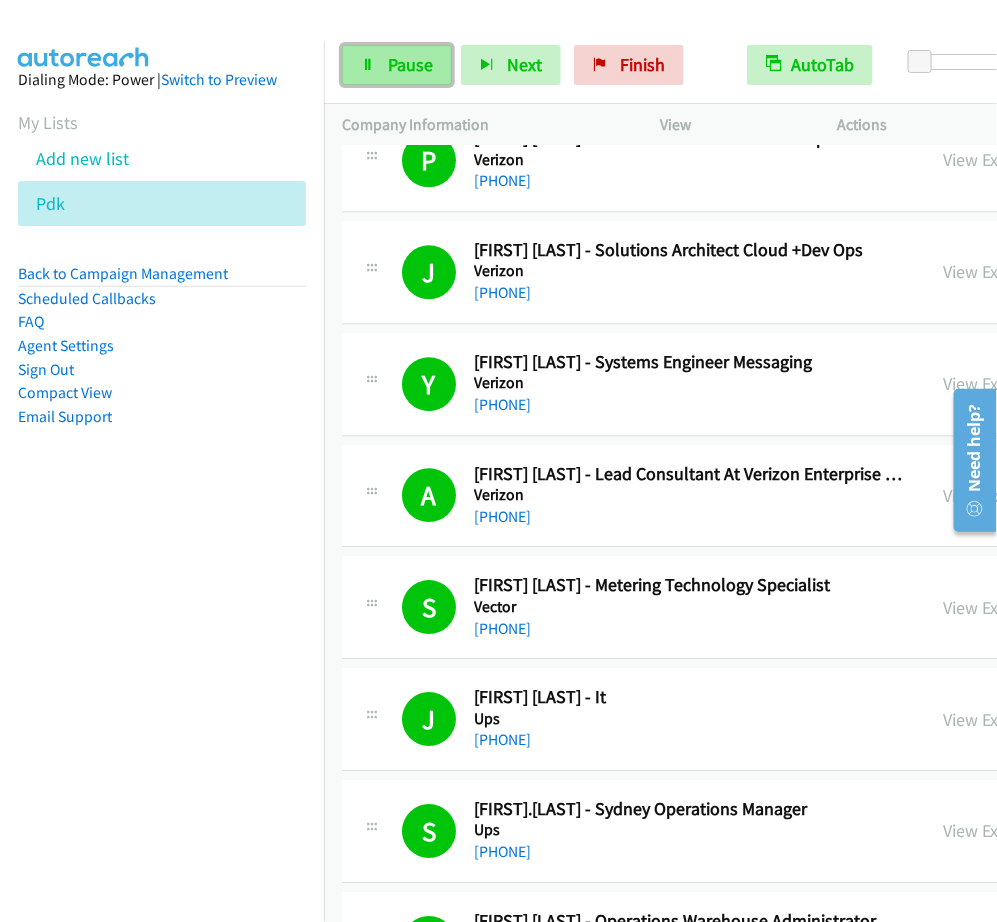 click on "Pause" at bounding box center [410, 64] 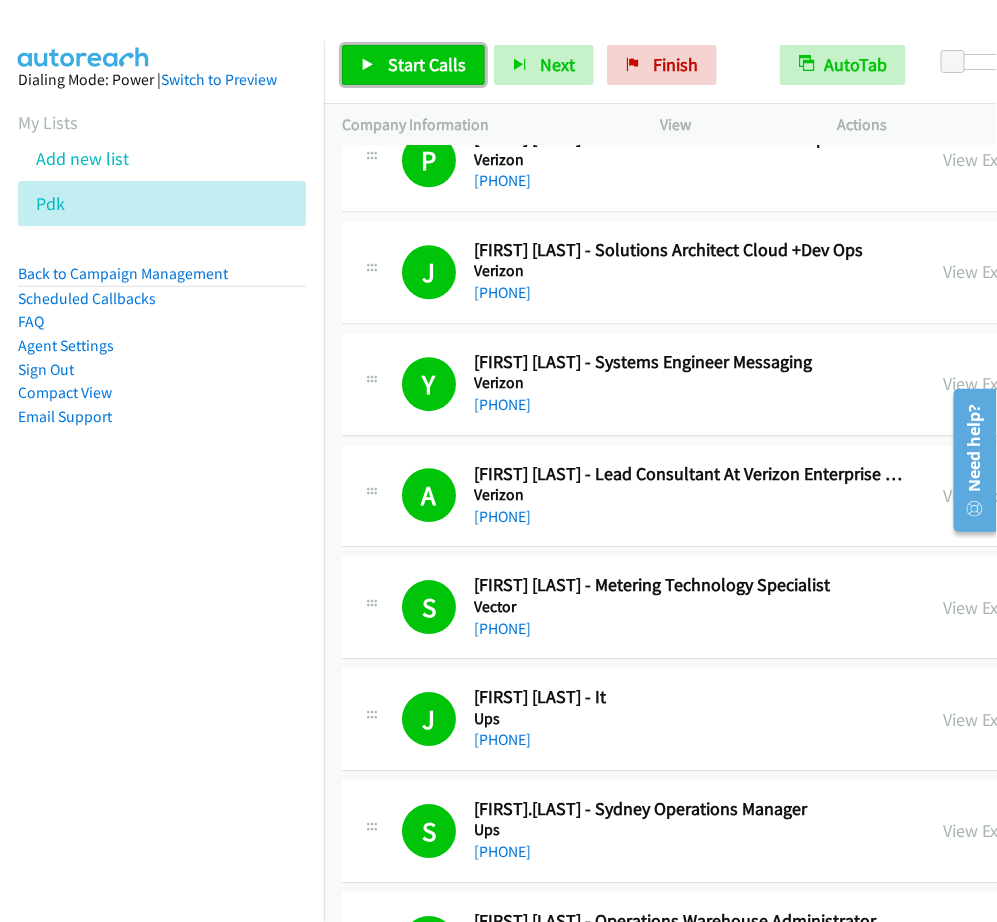 click on "Start Calls" at bounding box center (427, 64) 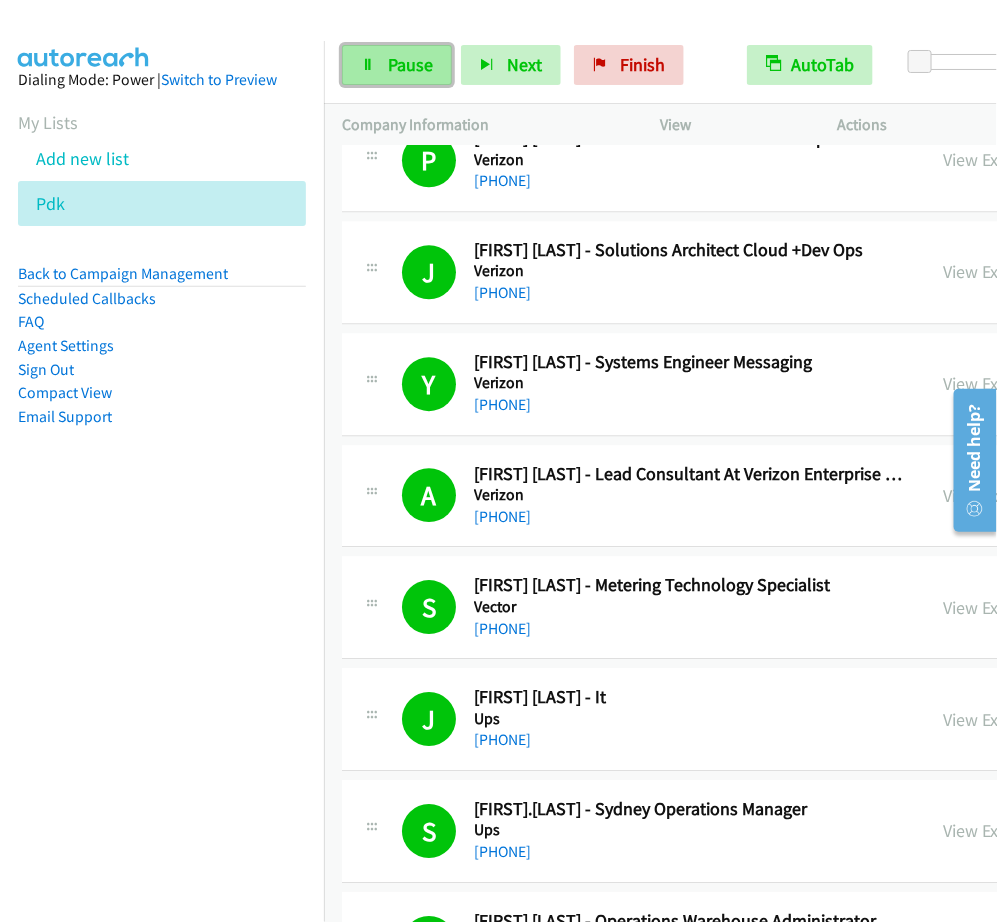 click on "Pause" at bounding box center (410, 64) 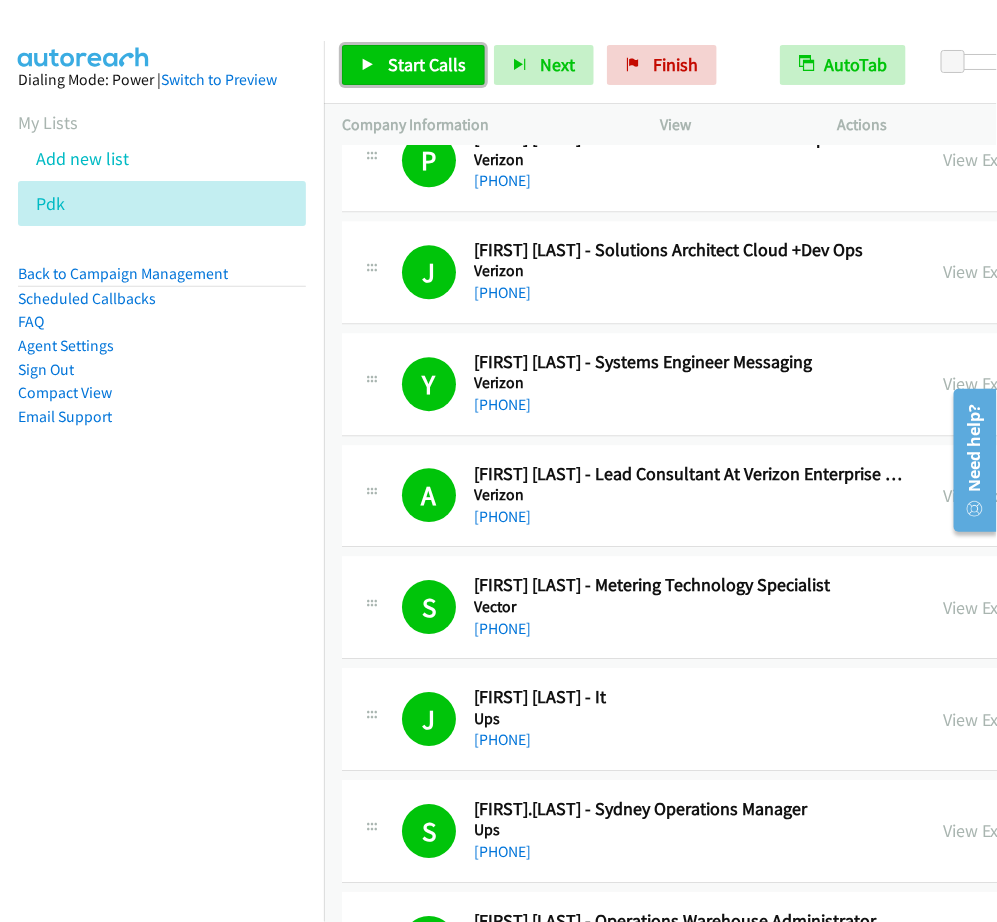 click on "Start Calls" at bounding box center [413, 65] 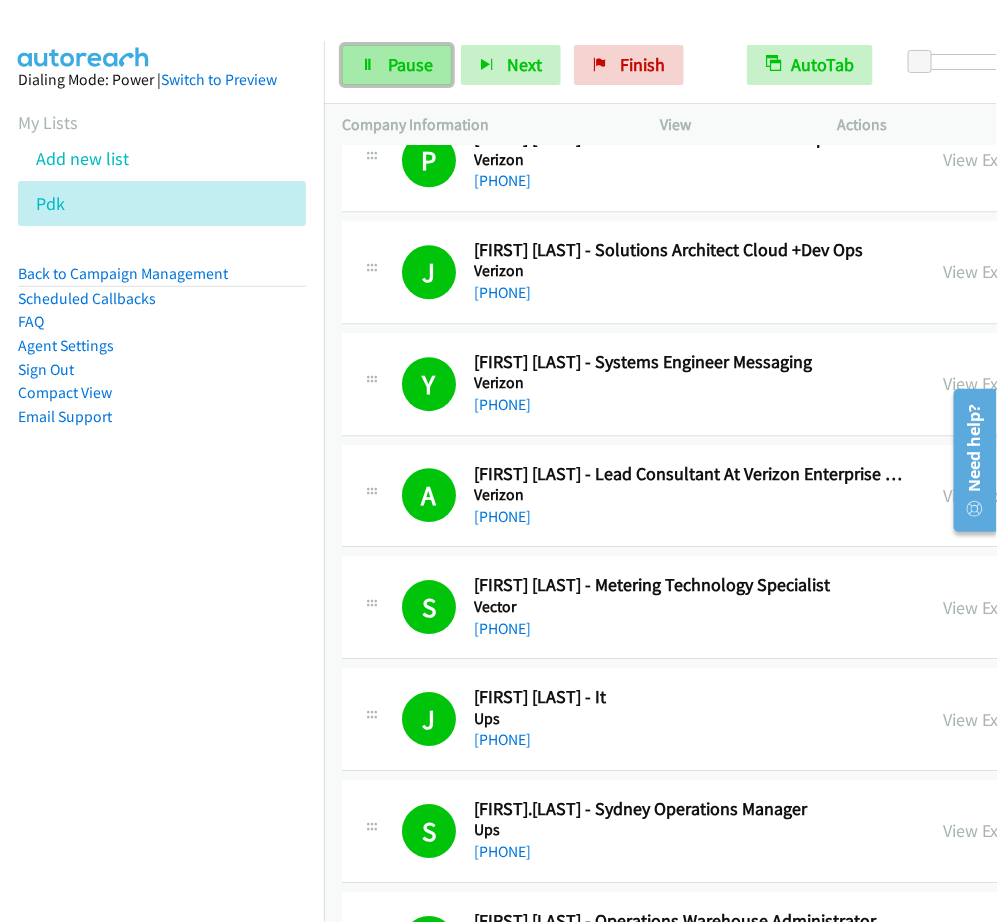 click on "Pause" at bounding box center [410, 64] 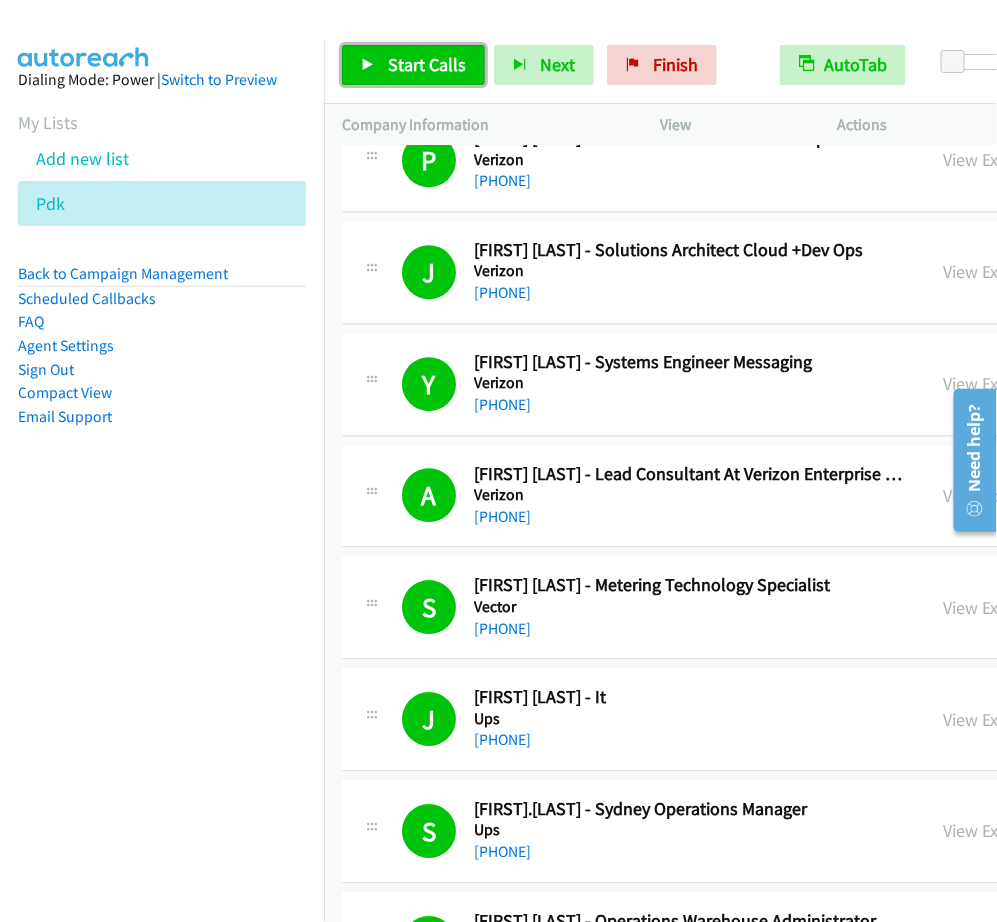 click on "Start Calls" at bounding box center (427, 64) 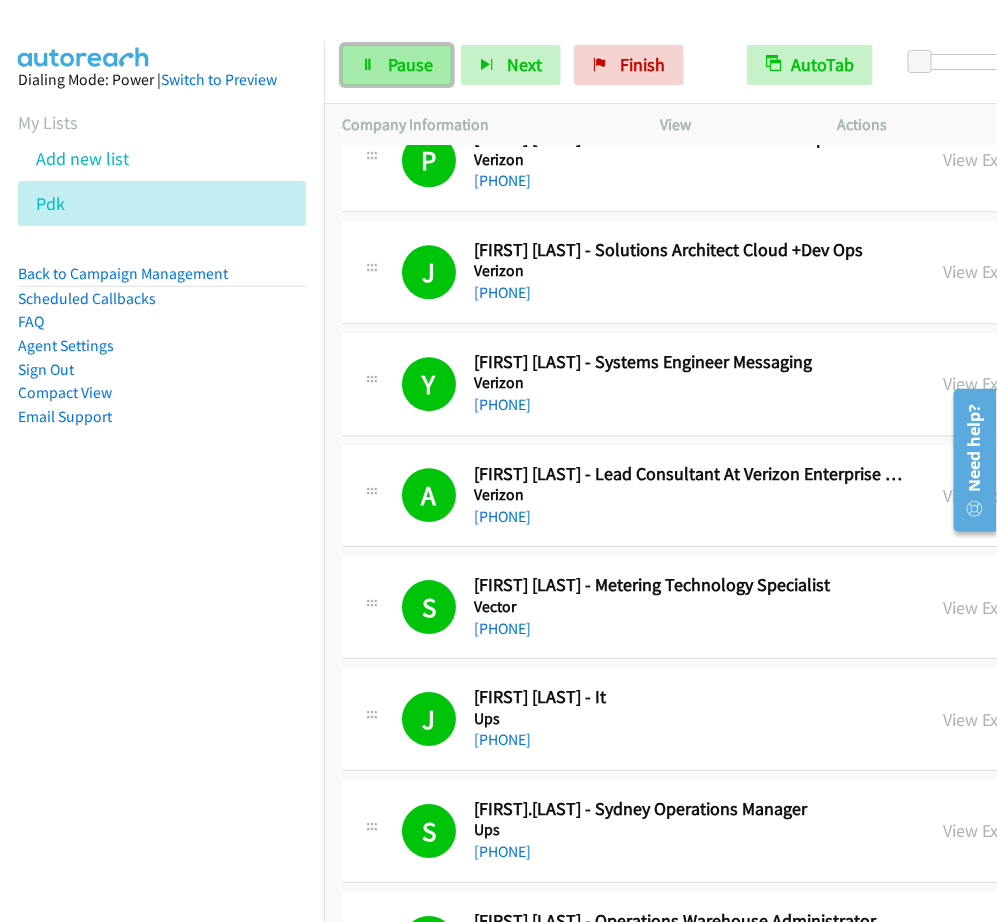 click on "Pause" at bounding box center (410, 64) 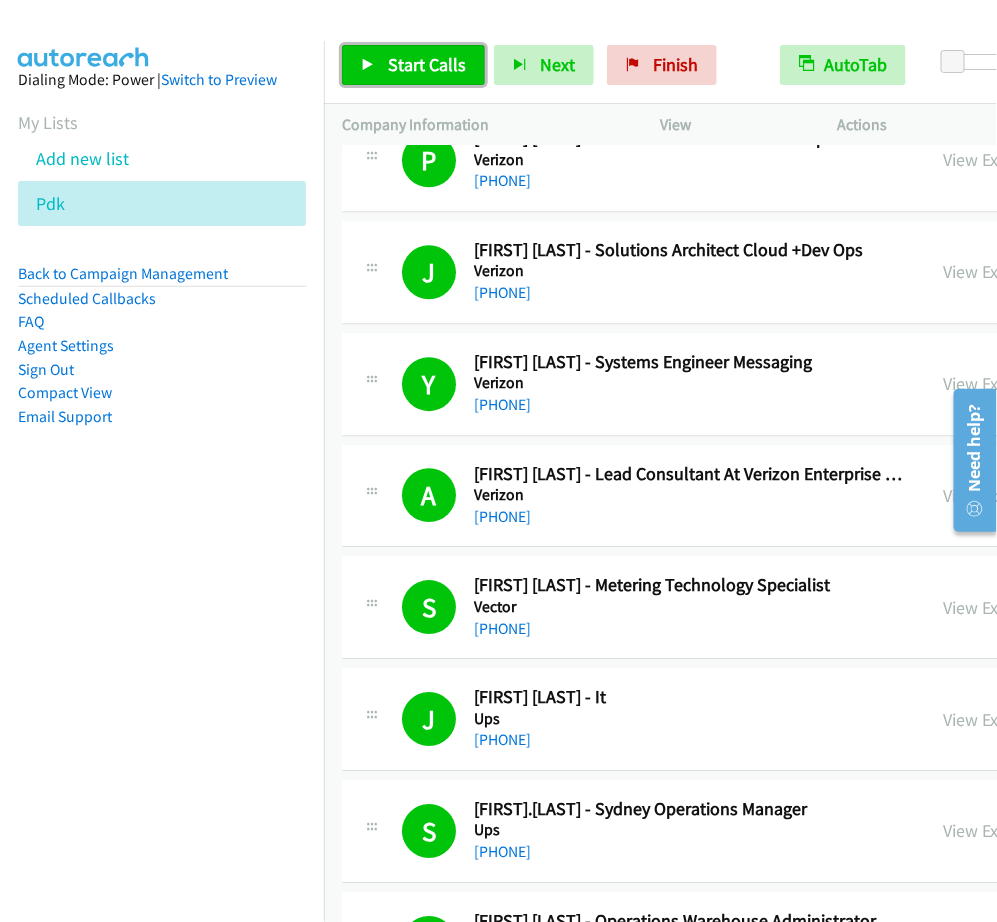 click on "Start Calls" at bounding box center [427, 64] 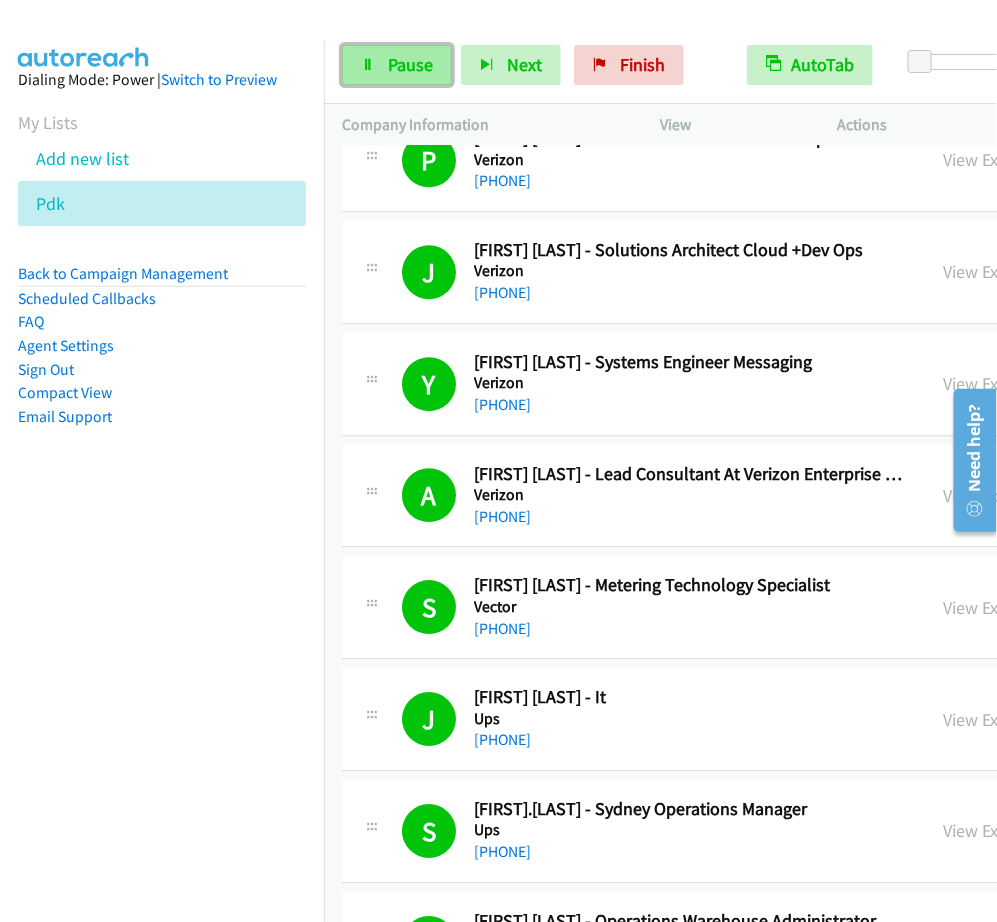 click on "Pause" at bounding box center (397, 65) 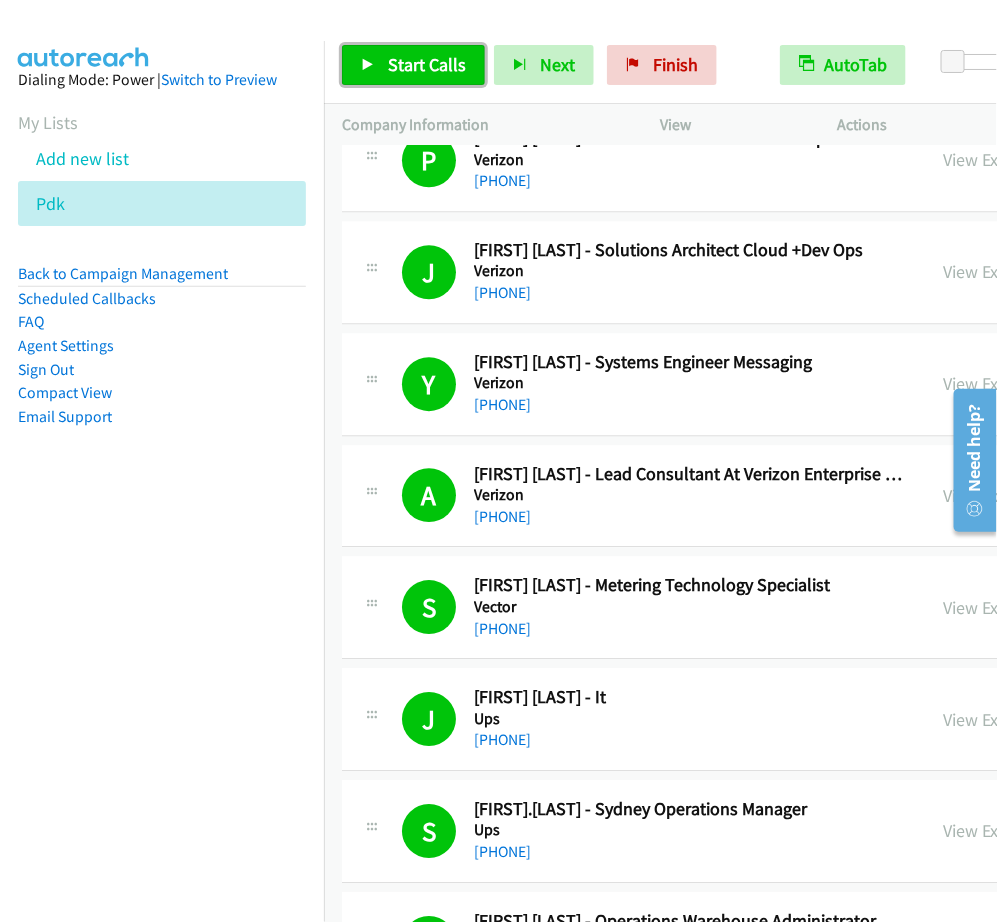 click on "Start Calls" at bounding box center (413, 65) 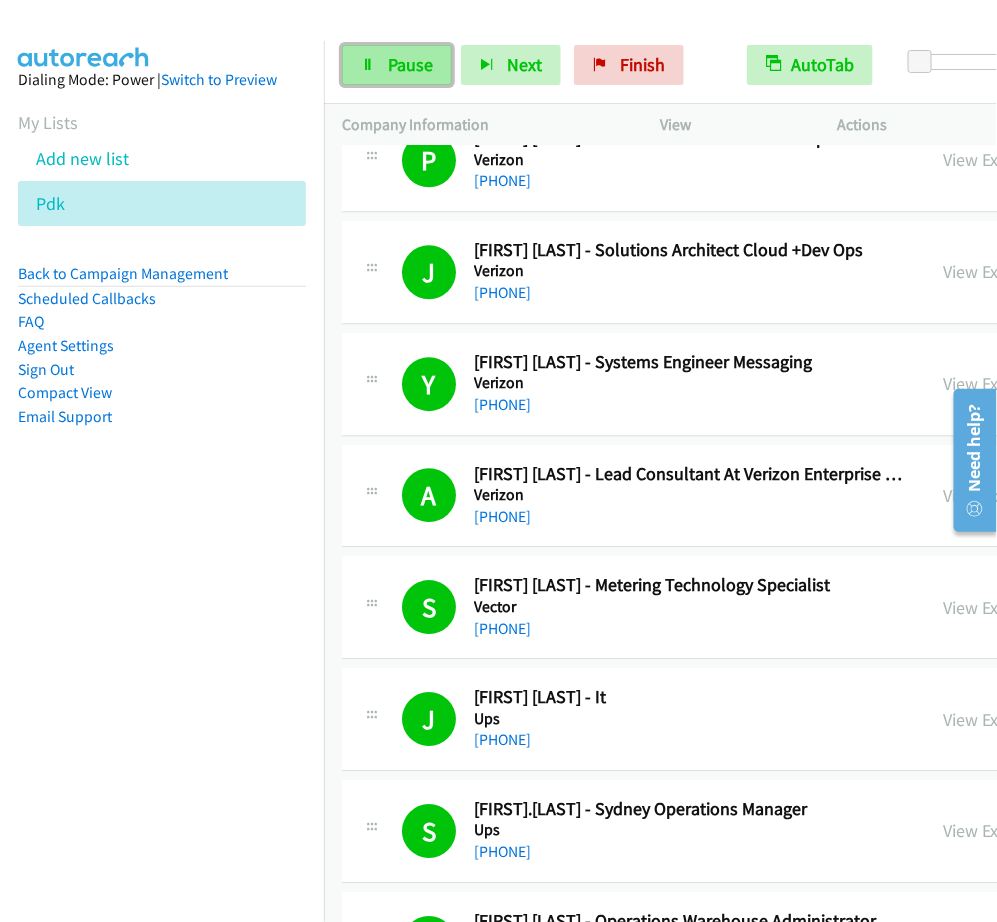 click on "Pause" at bounding box center (410, 64) 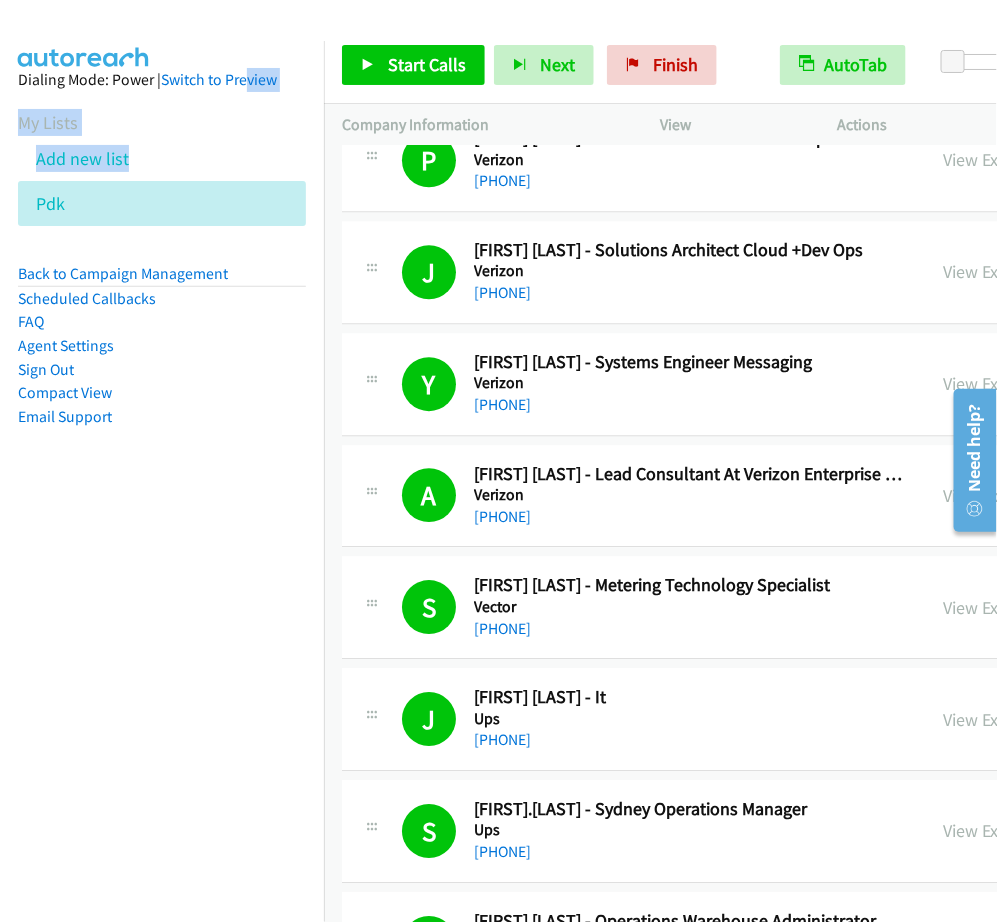 drag, startPoint x: 250, startPoint y: 62, endPoint x: 280, endPoint y: 165, distance: 107.28001 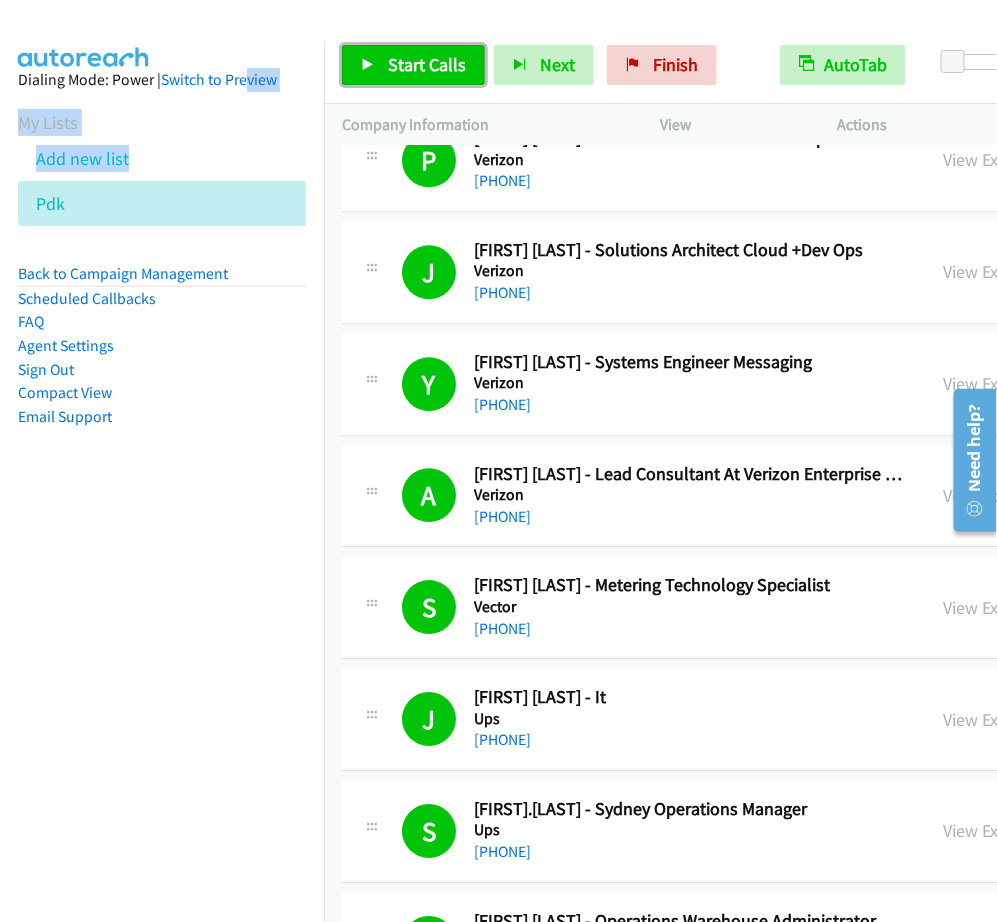 click on "Start Calls" at bounding box center [427, 64] 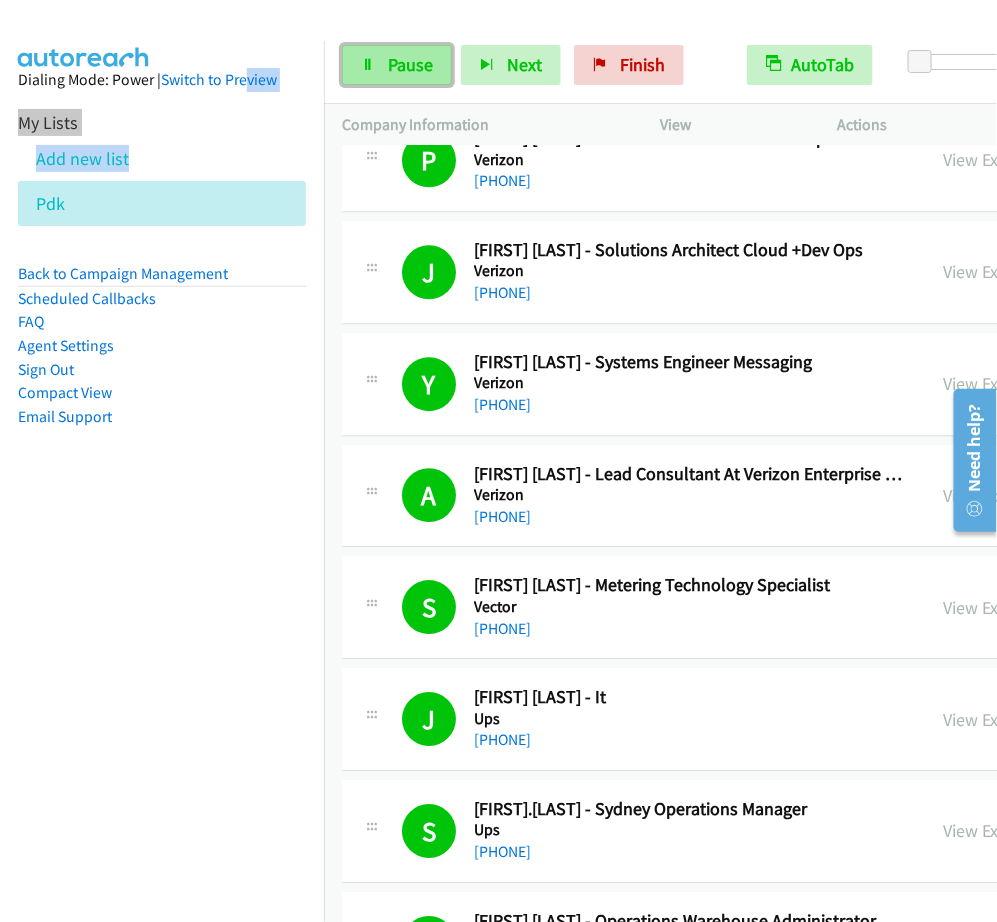 click on "Pause" at bounding box center (410, 64) 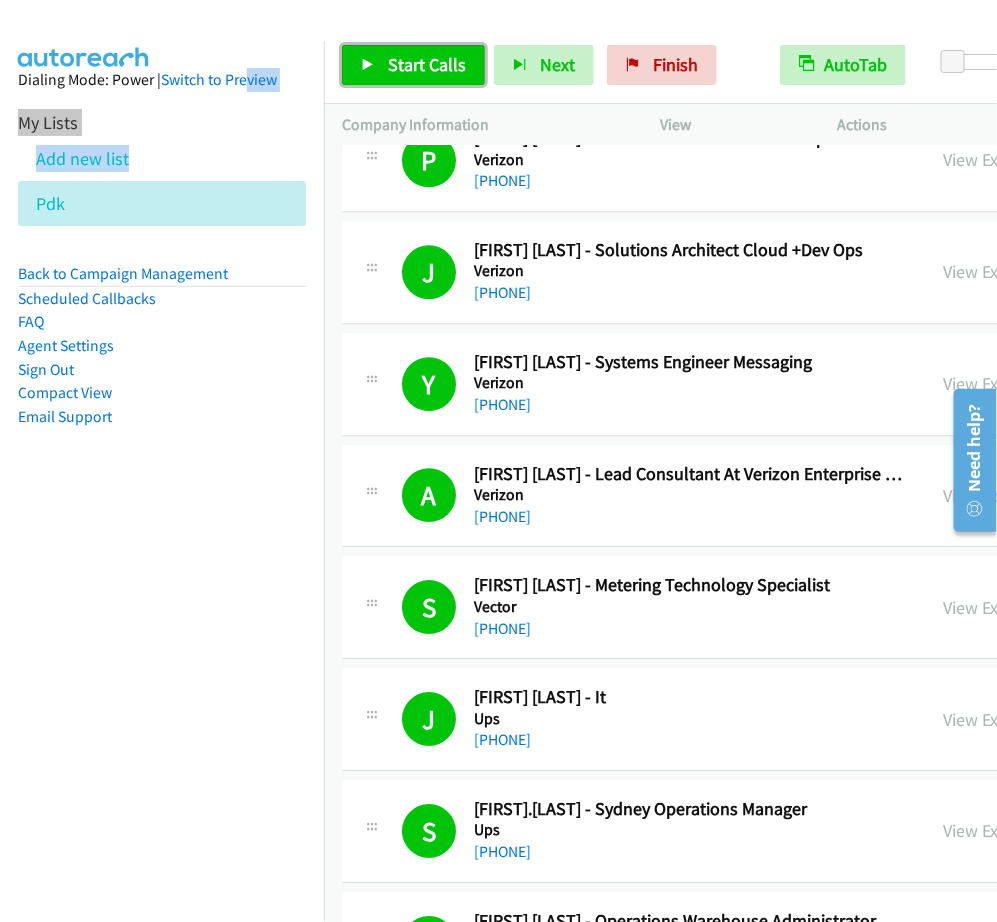 click on "Start Calls" at bounding box center (413, 65) 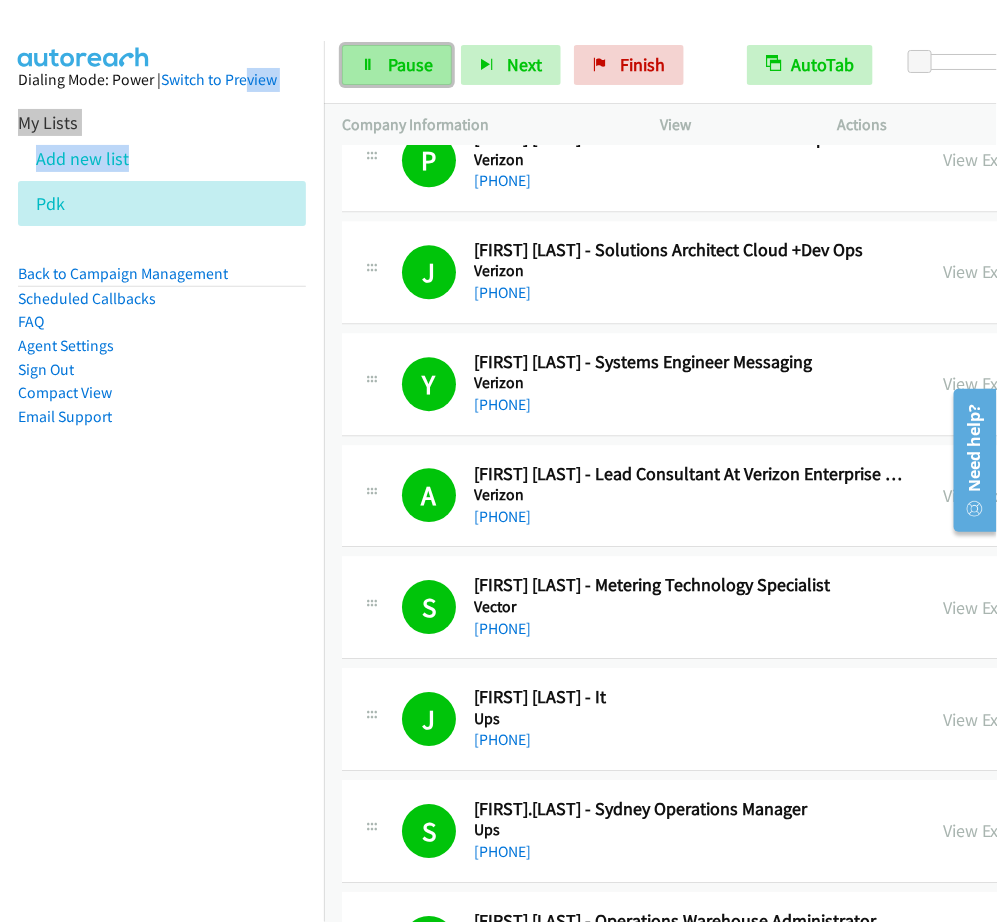 click on "Pause" at bounding box center [410, 64] 